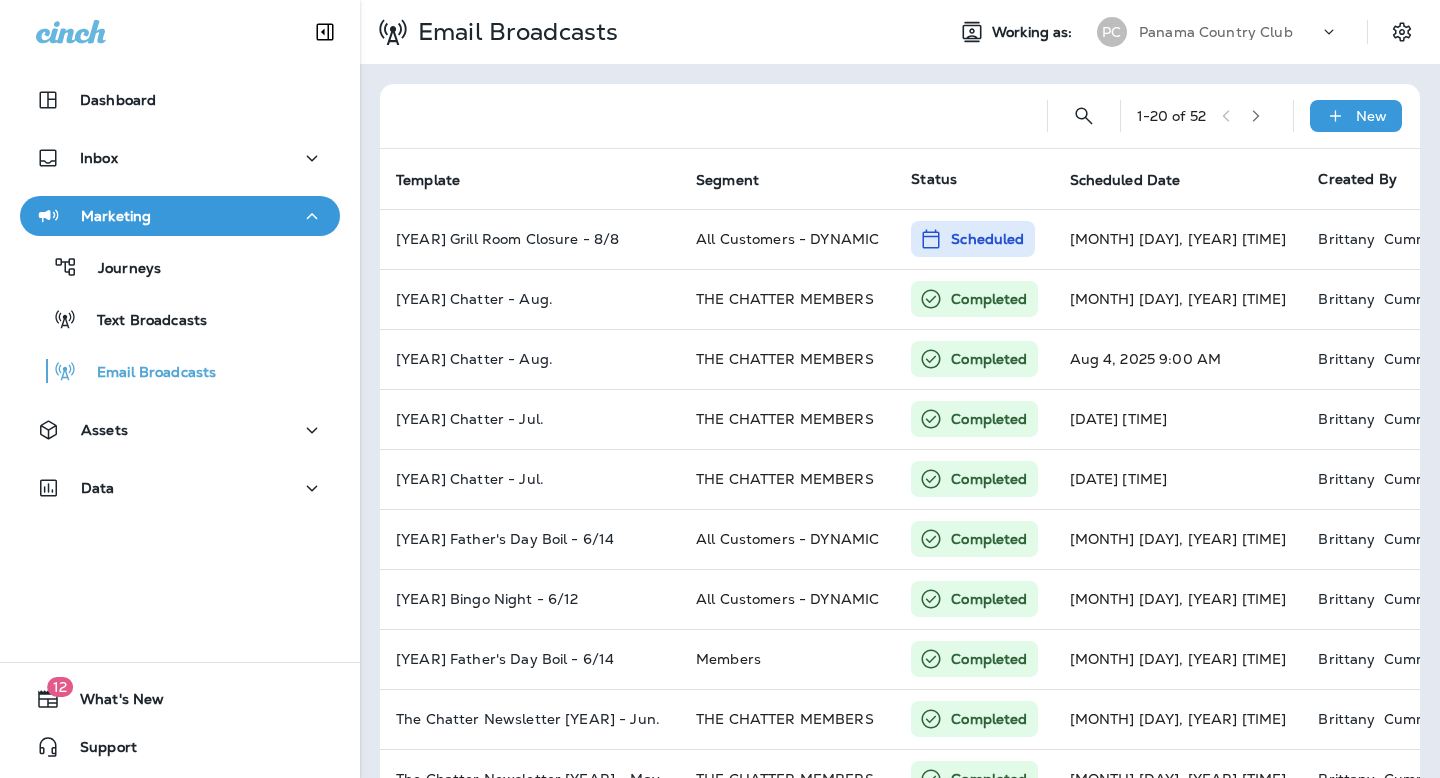scroll, scrollTop: 0, scrollLeft: 0, axis: both 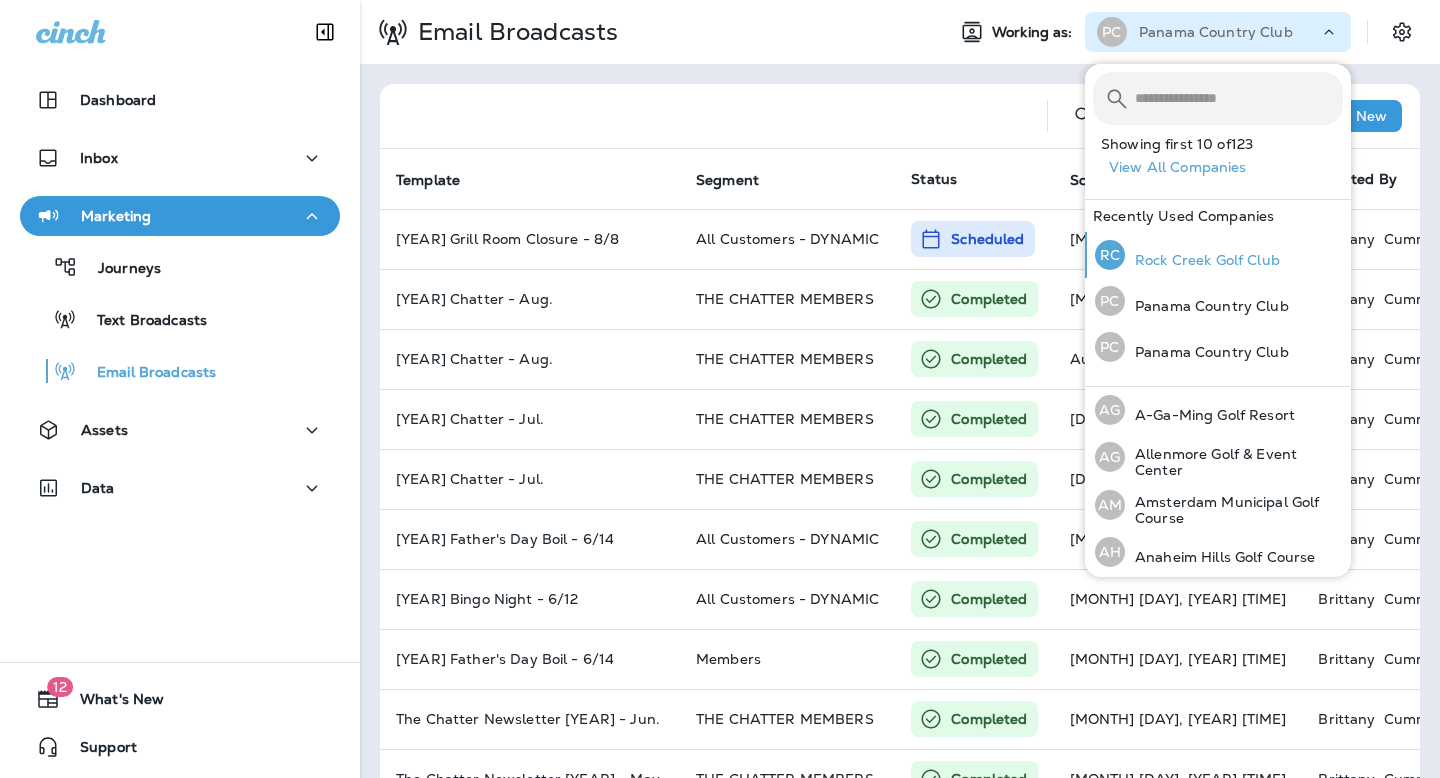 click on "Rock Creek Golf Club" at bounding box center (1202, 260) 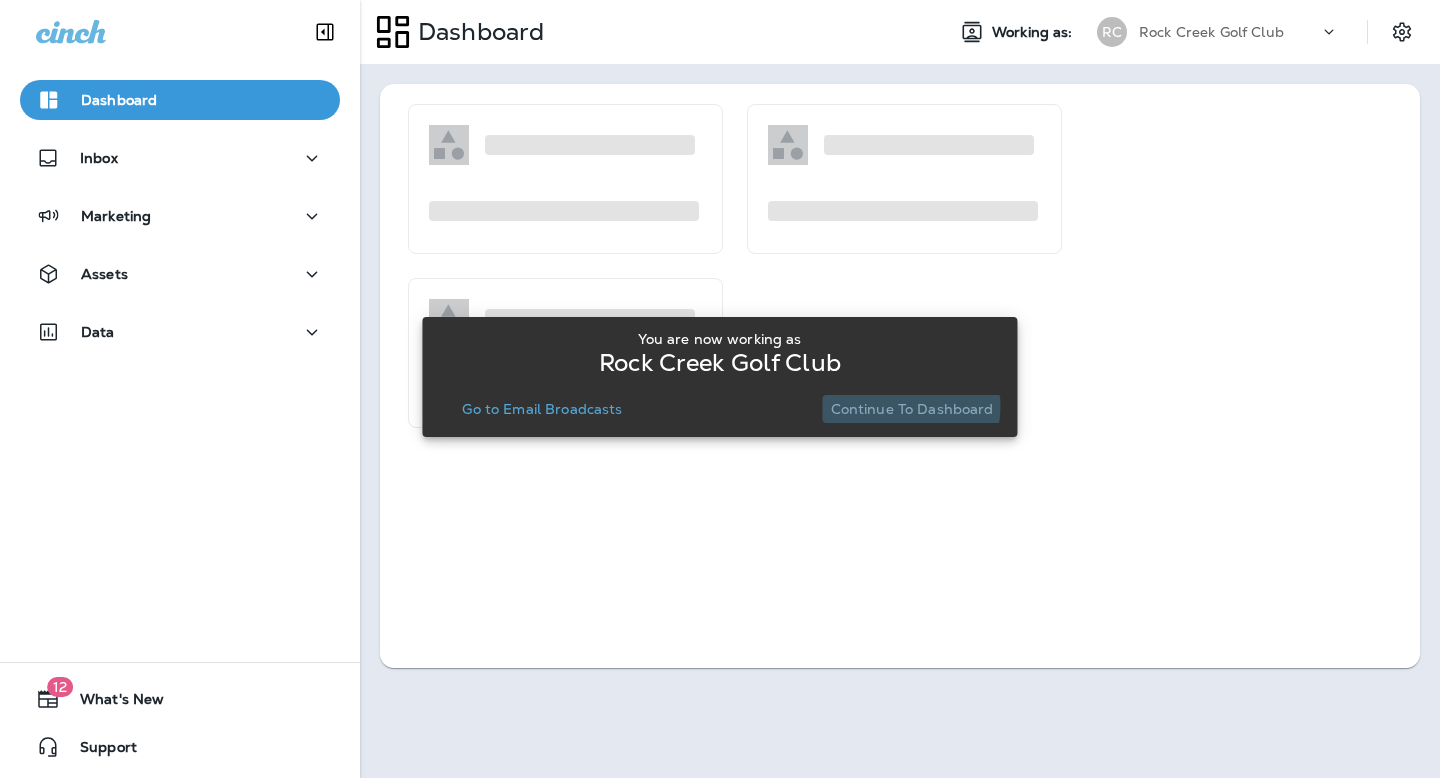 click on "Continue to Dashboard" at bounding box center [912, 409] 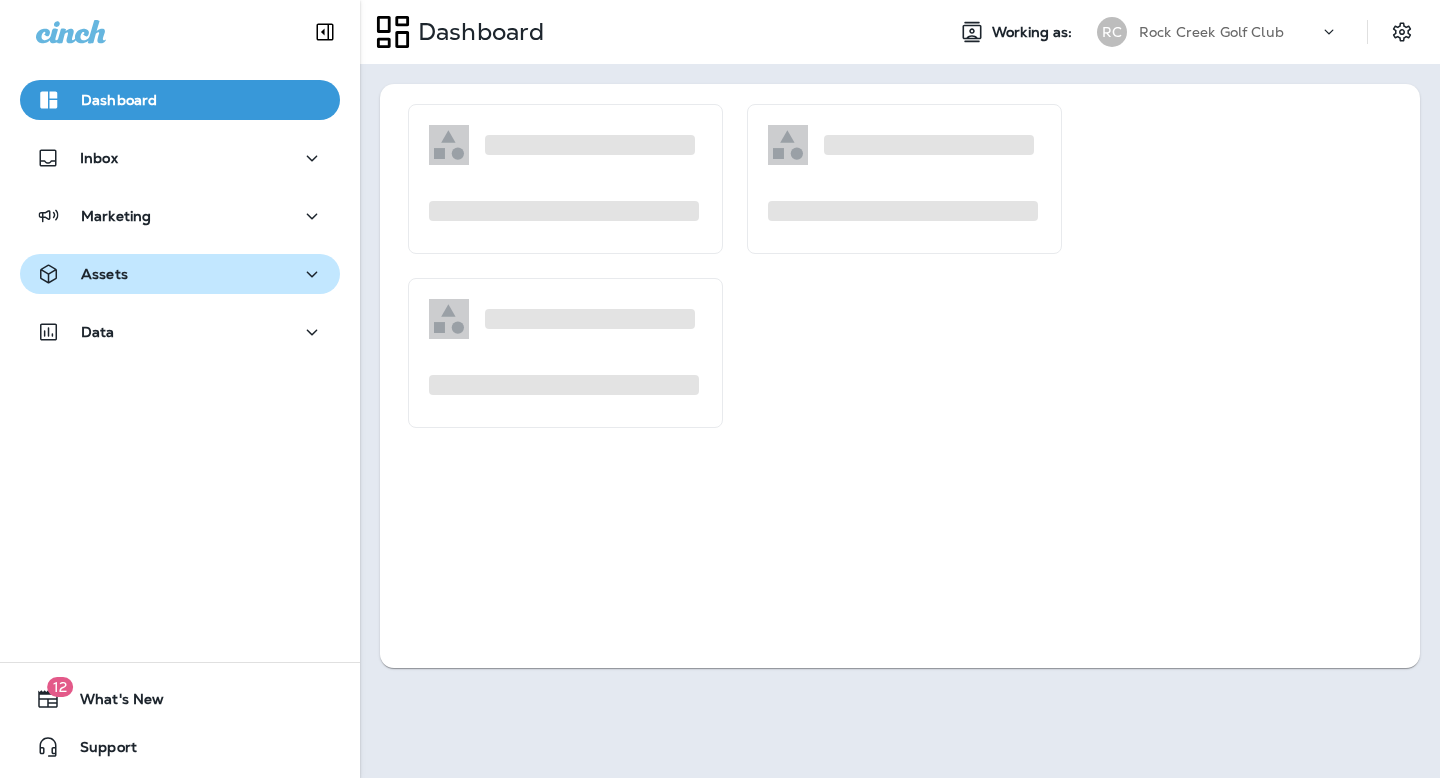 click on "Assets" at bounding box center [180, 274] 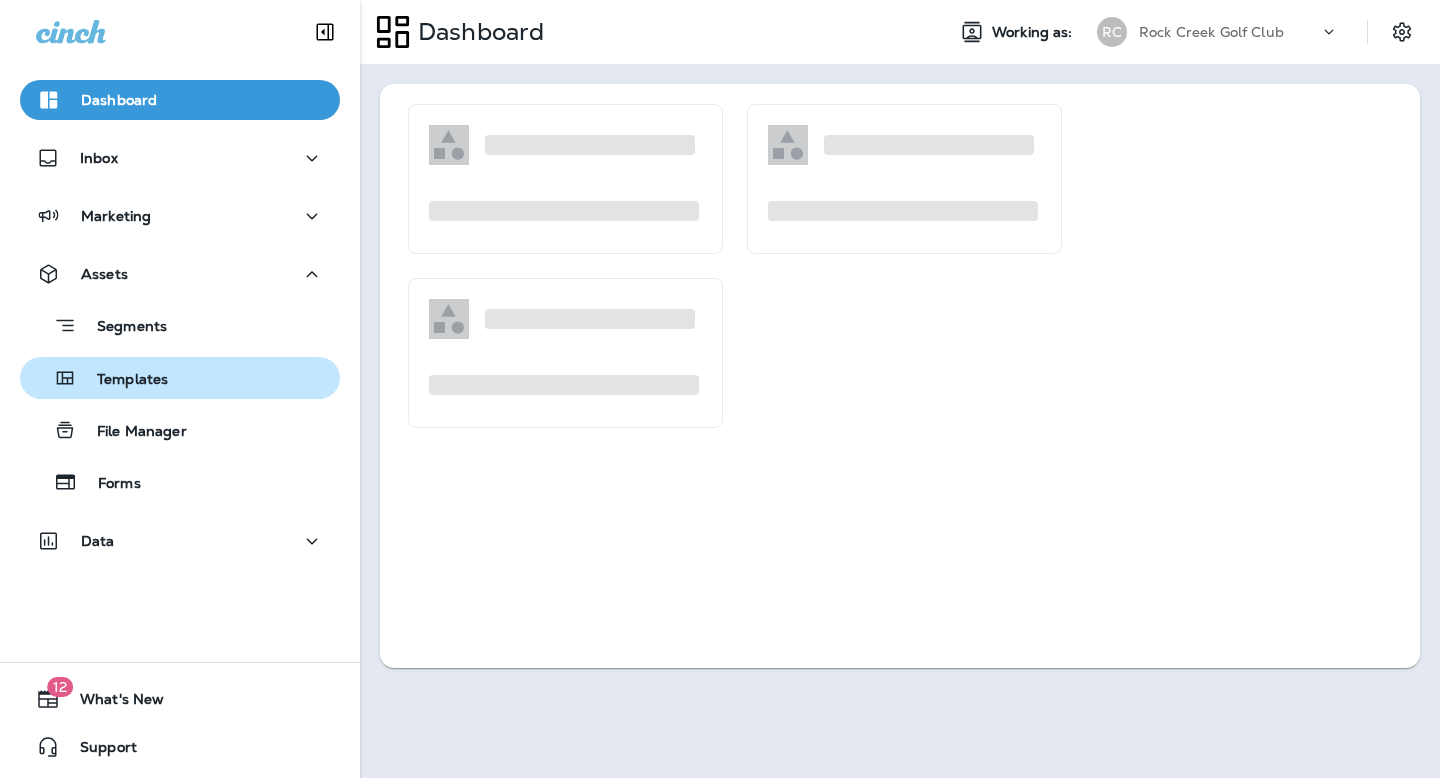 click on "Templates" at bounding box center [98, 378] 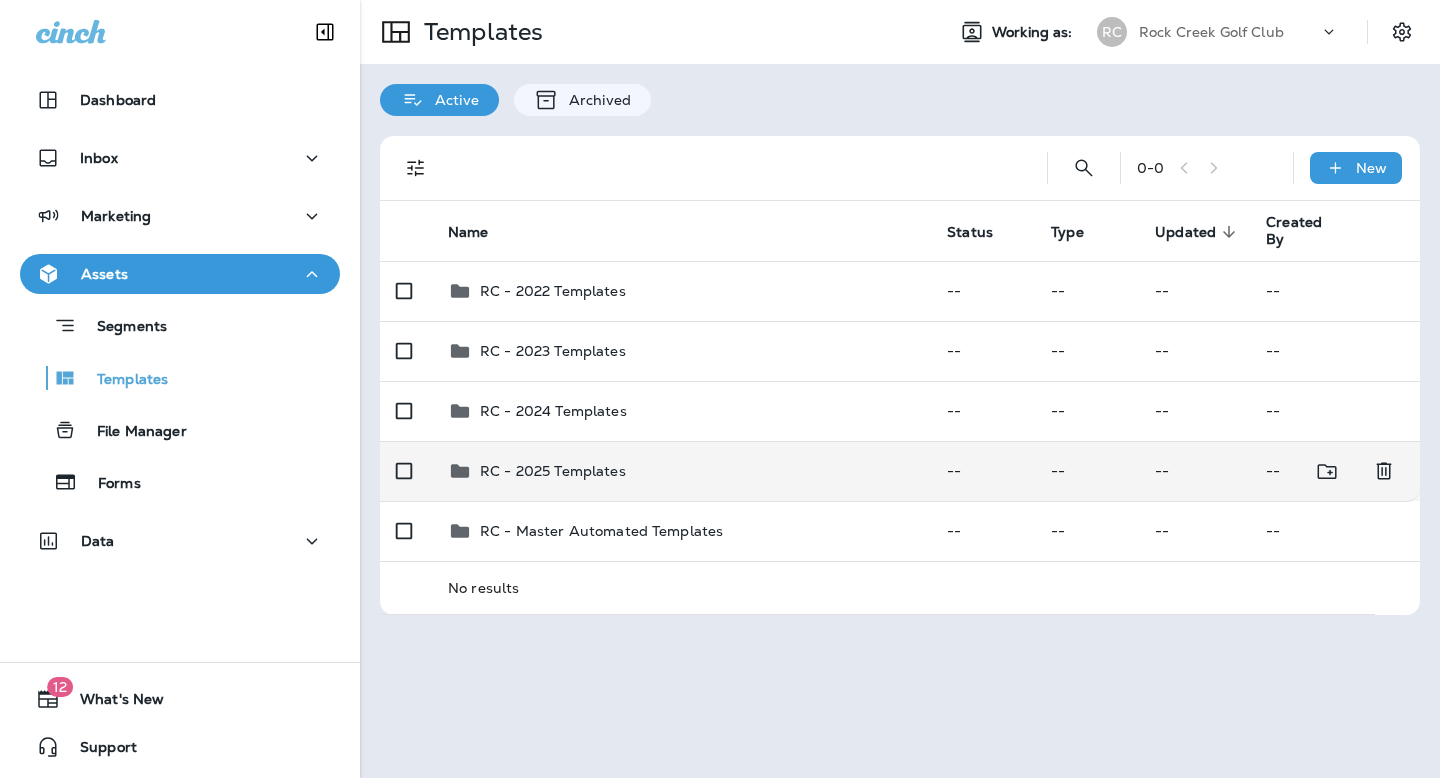 click on "RC - 2025 Templates" at bounding box center [553, 471] 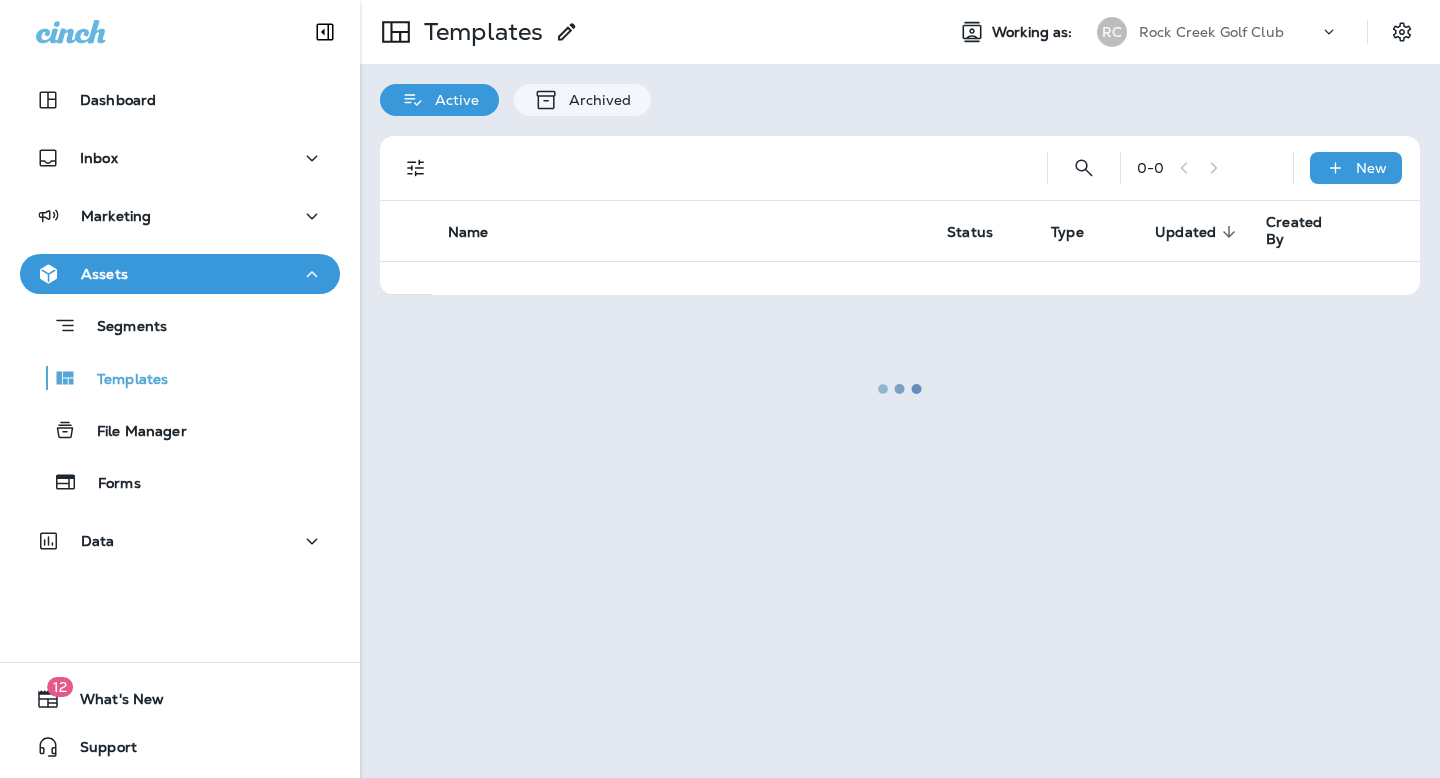 scroll, scrollTop: 0, scrollLeft: 0, axis: both 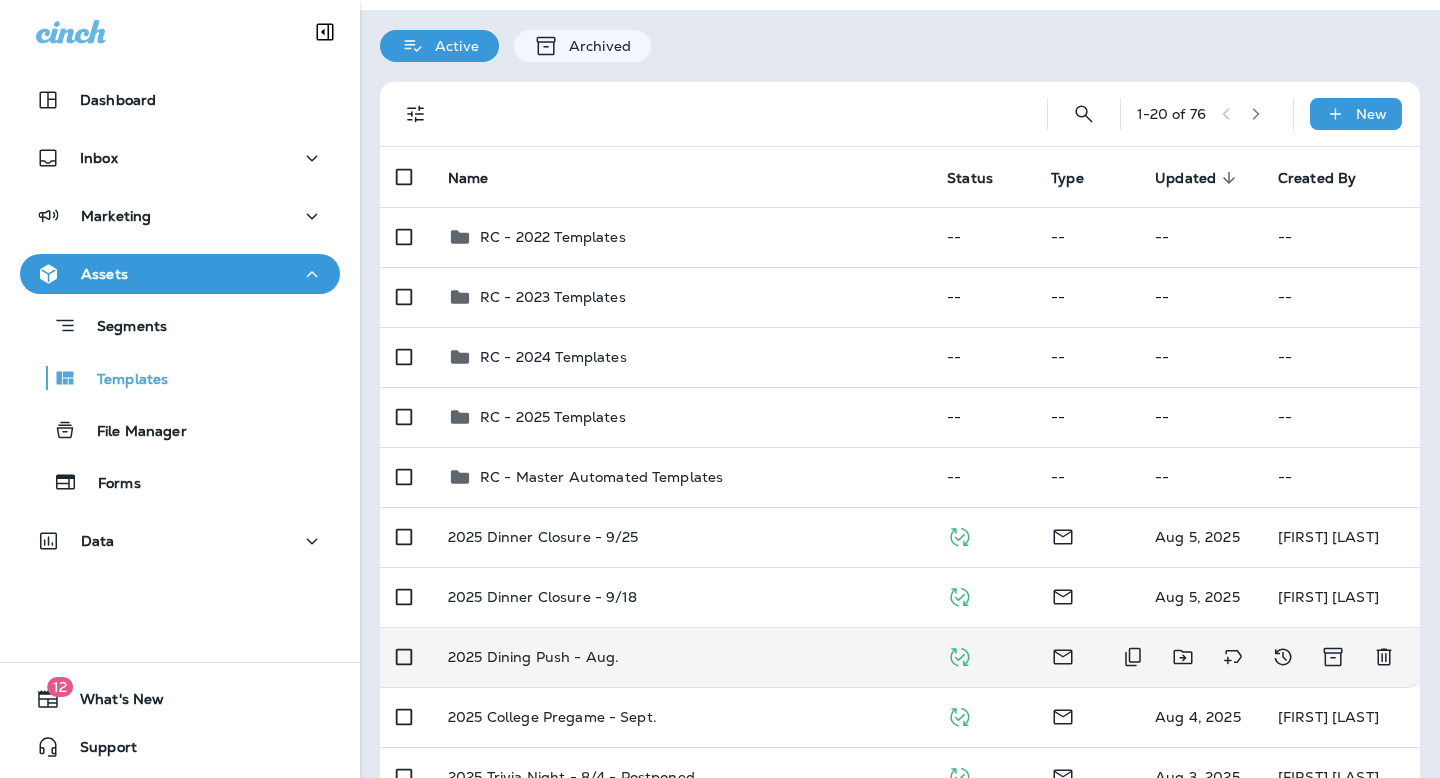 click on "2025 Dining Push - Aug." at bounding box center [533, 657] 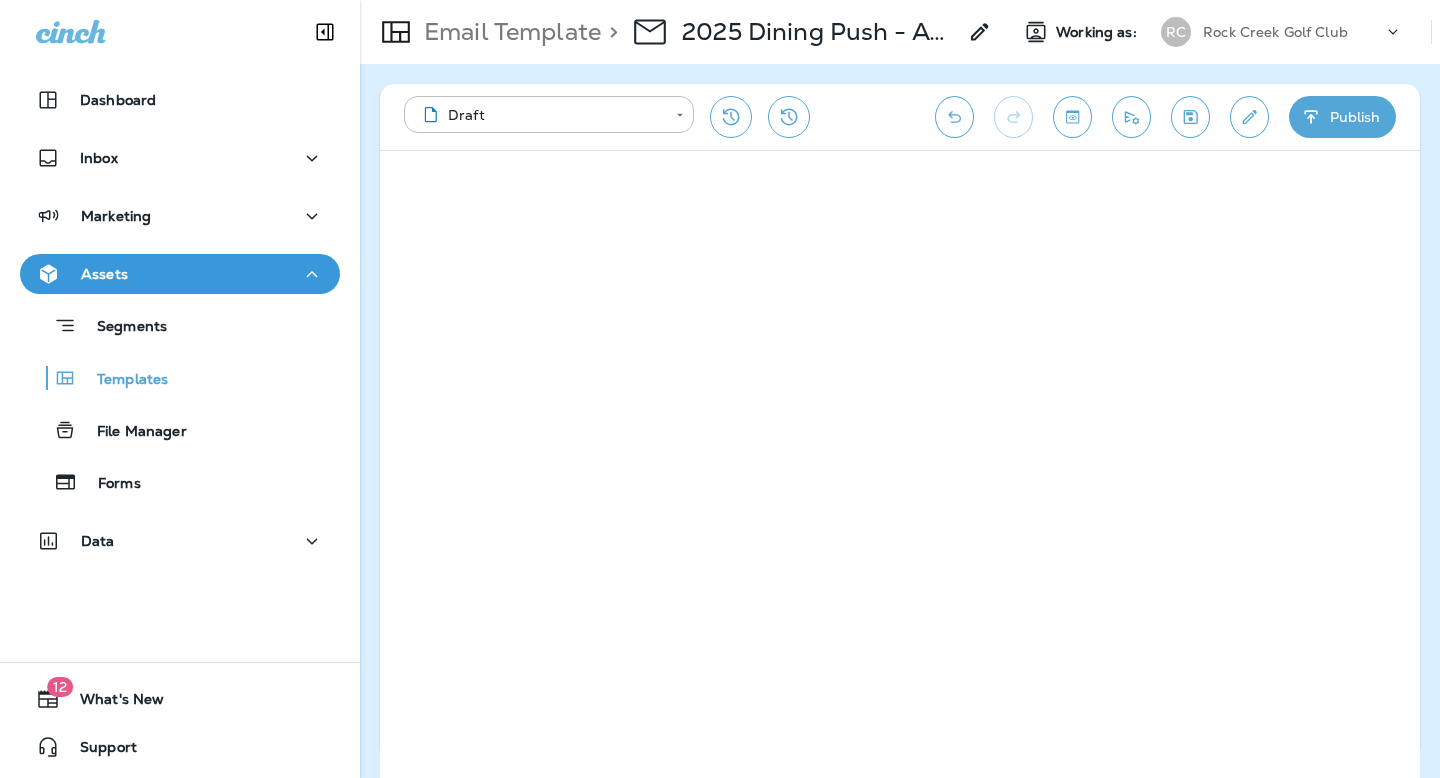 click 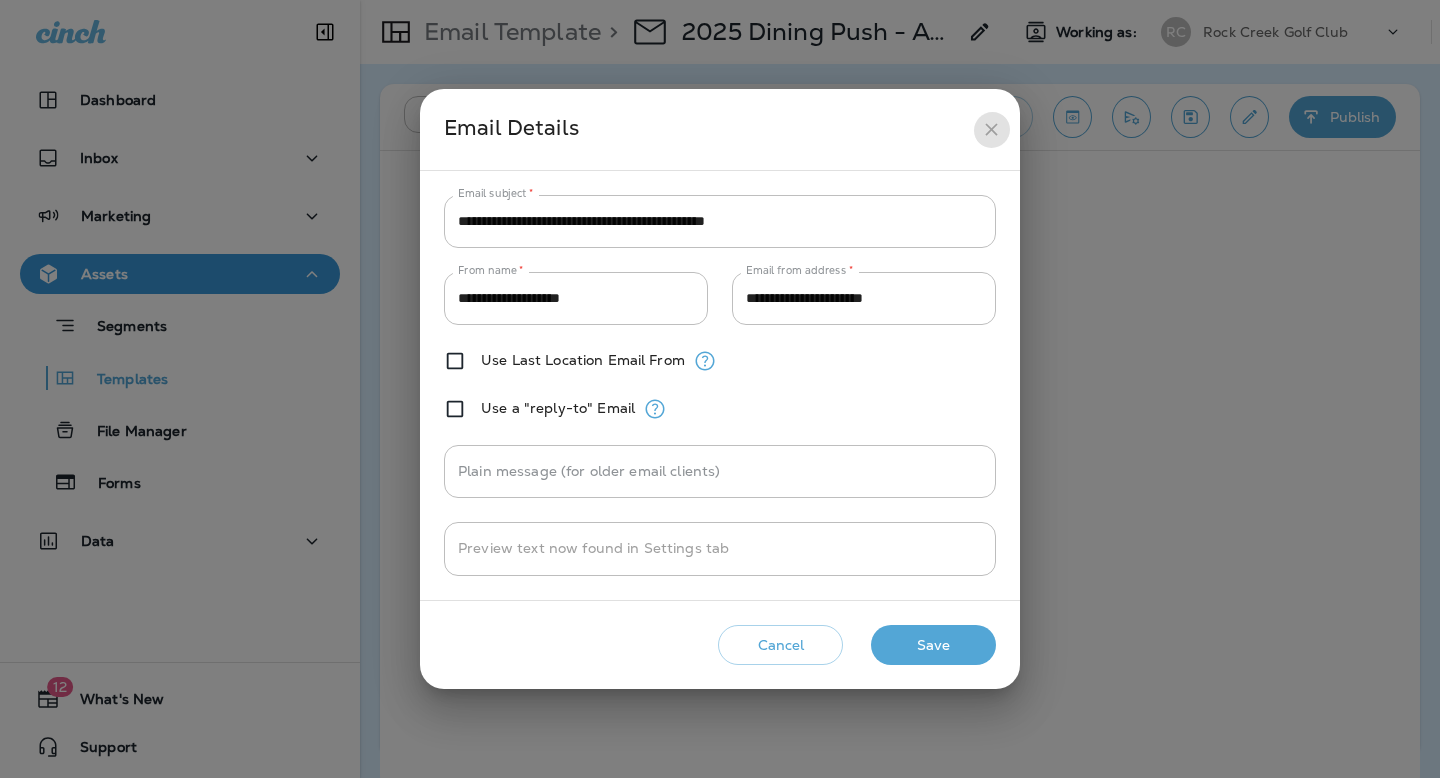 click 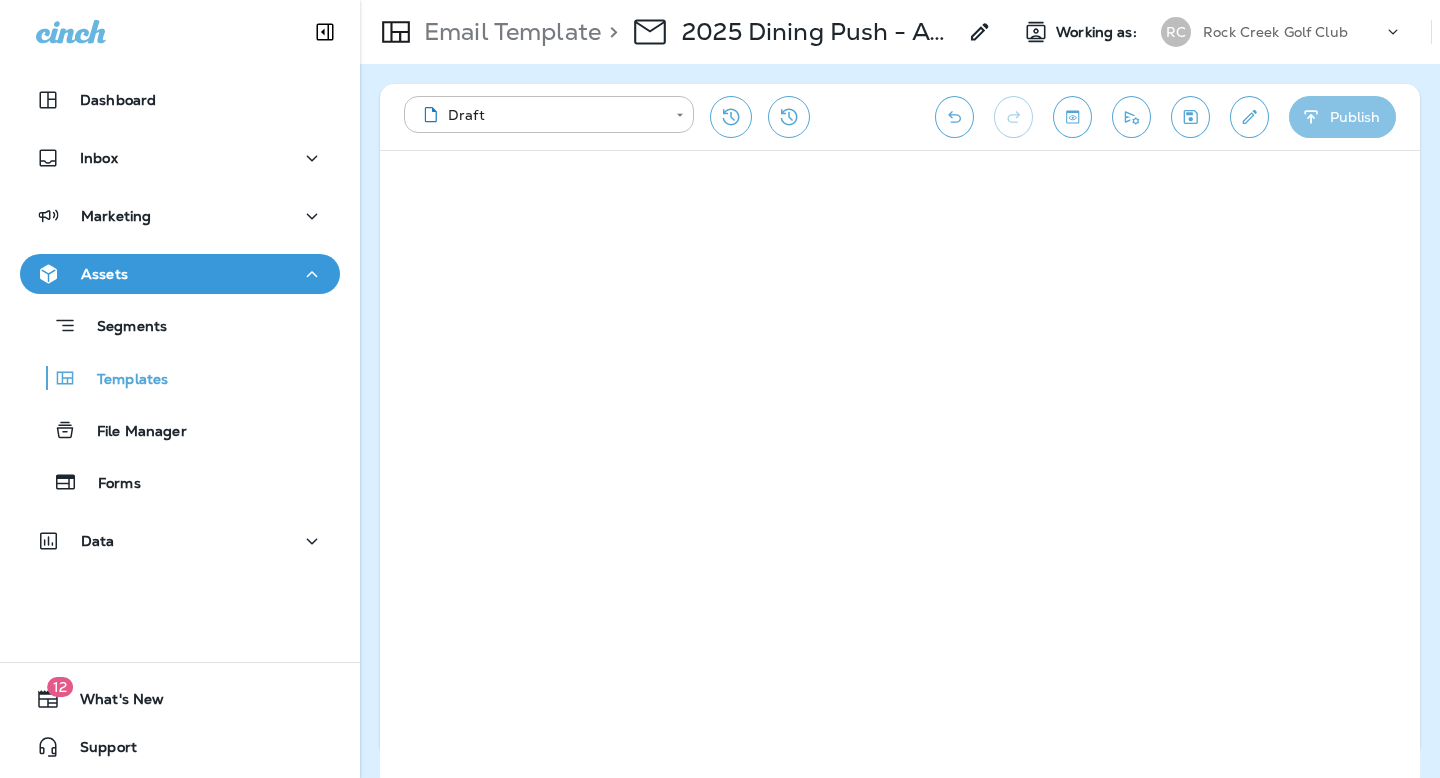 click on "Publish" at bounding box center (1342, 117) 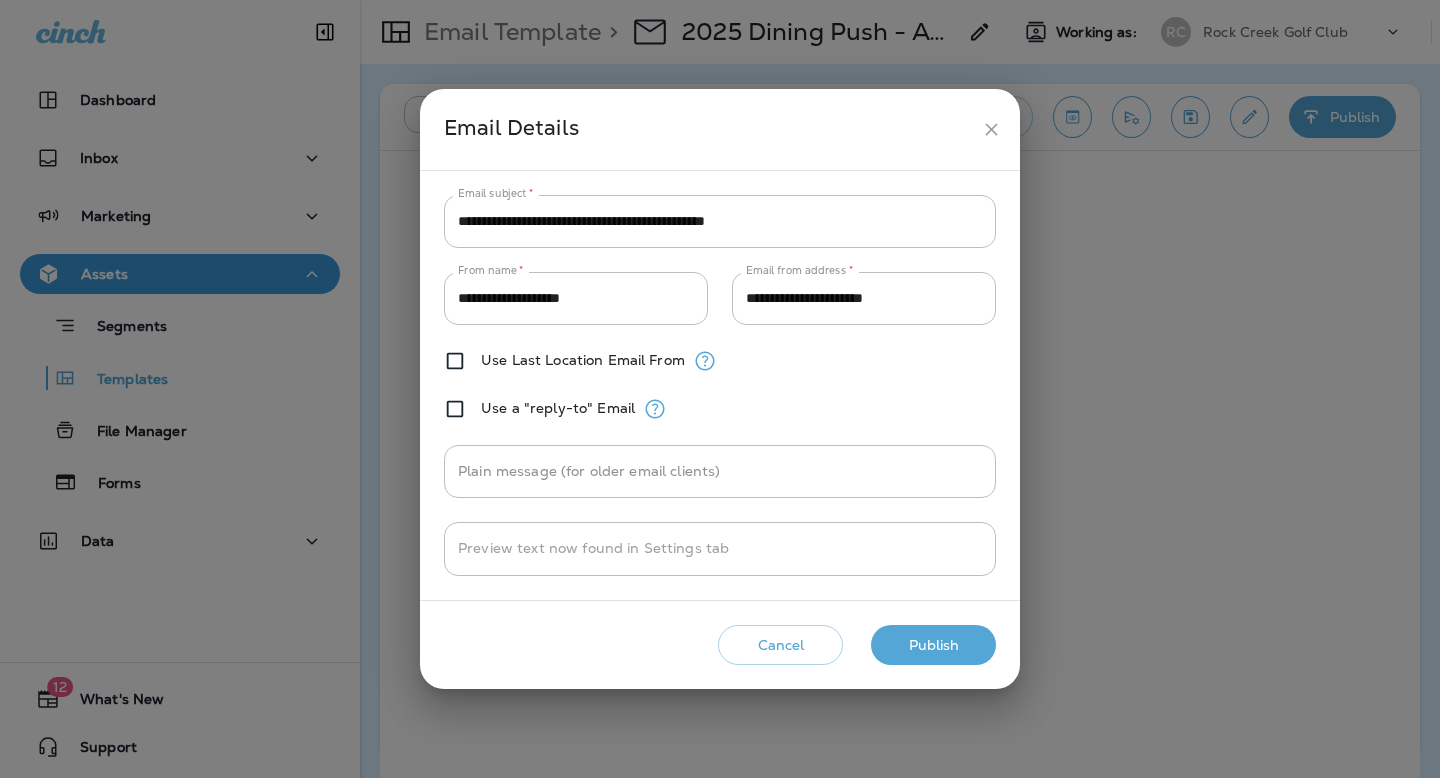 click on "Publish" at bounding box center (933, 645) 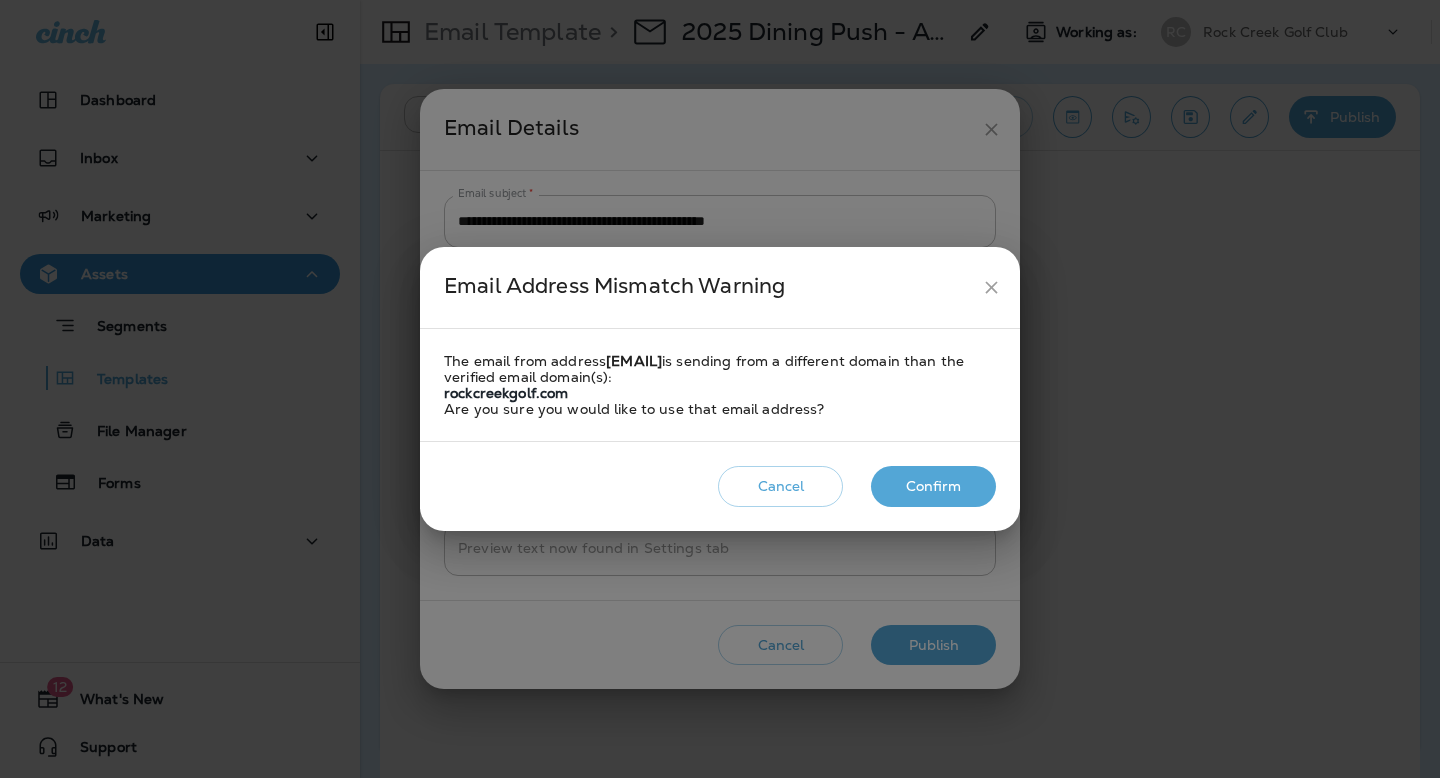 click on "Confirm" at bounding box center (933, 486) 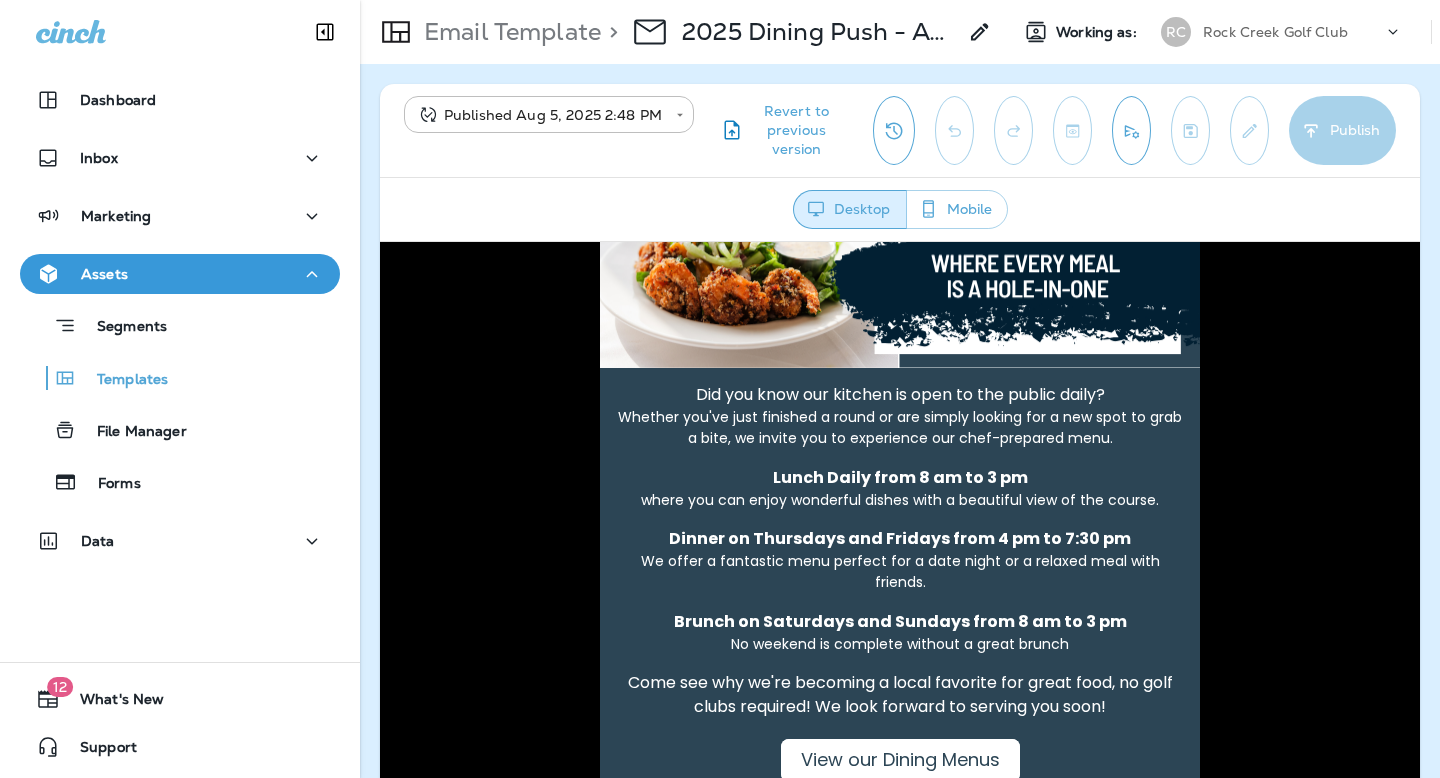 scroll, scrollTop: 536, scrollLeft: 0, axis: vertical 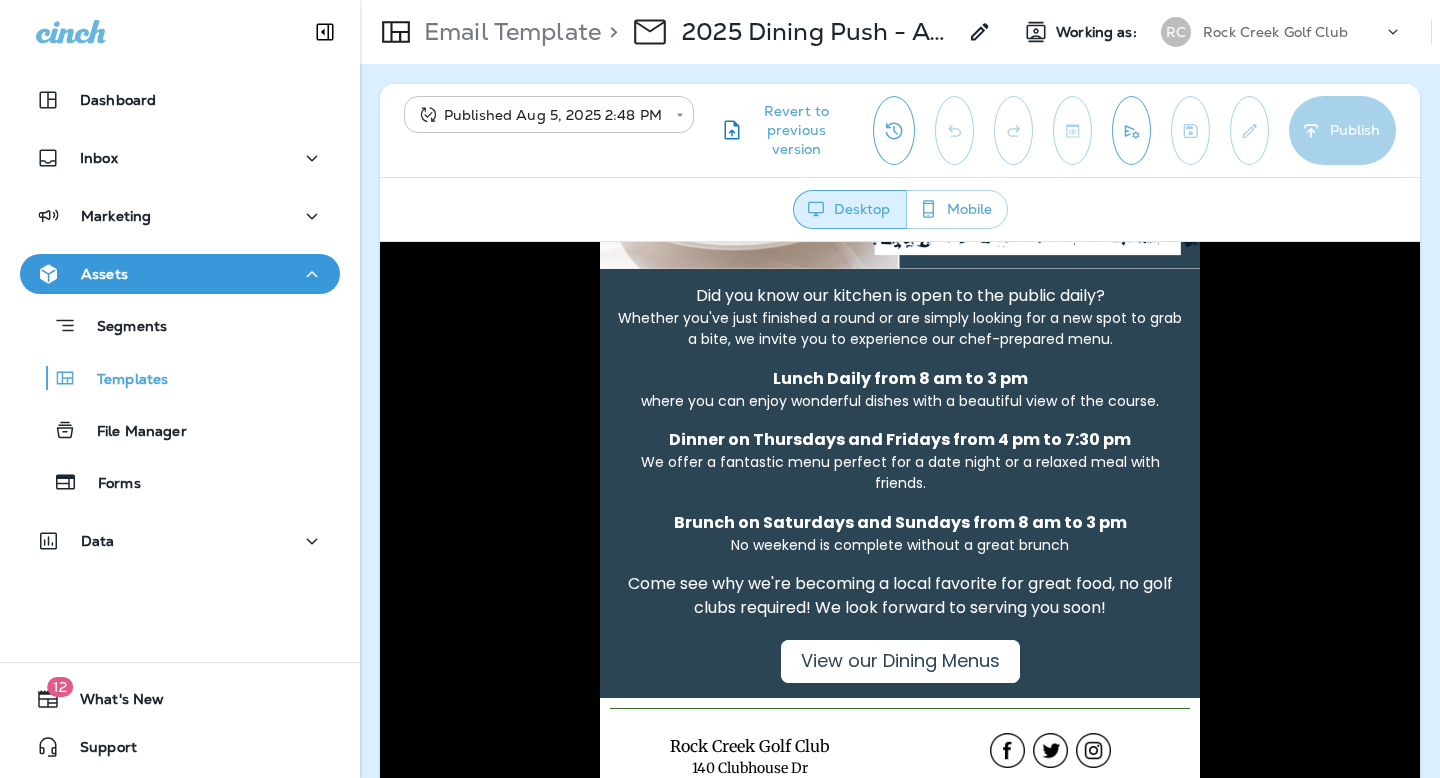 click on "**********" at bounding box center (720, 0) 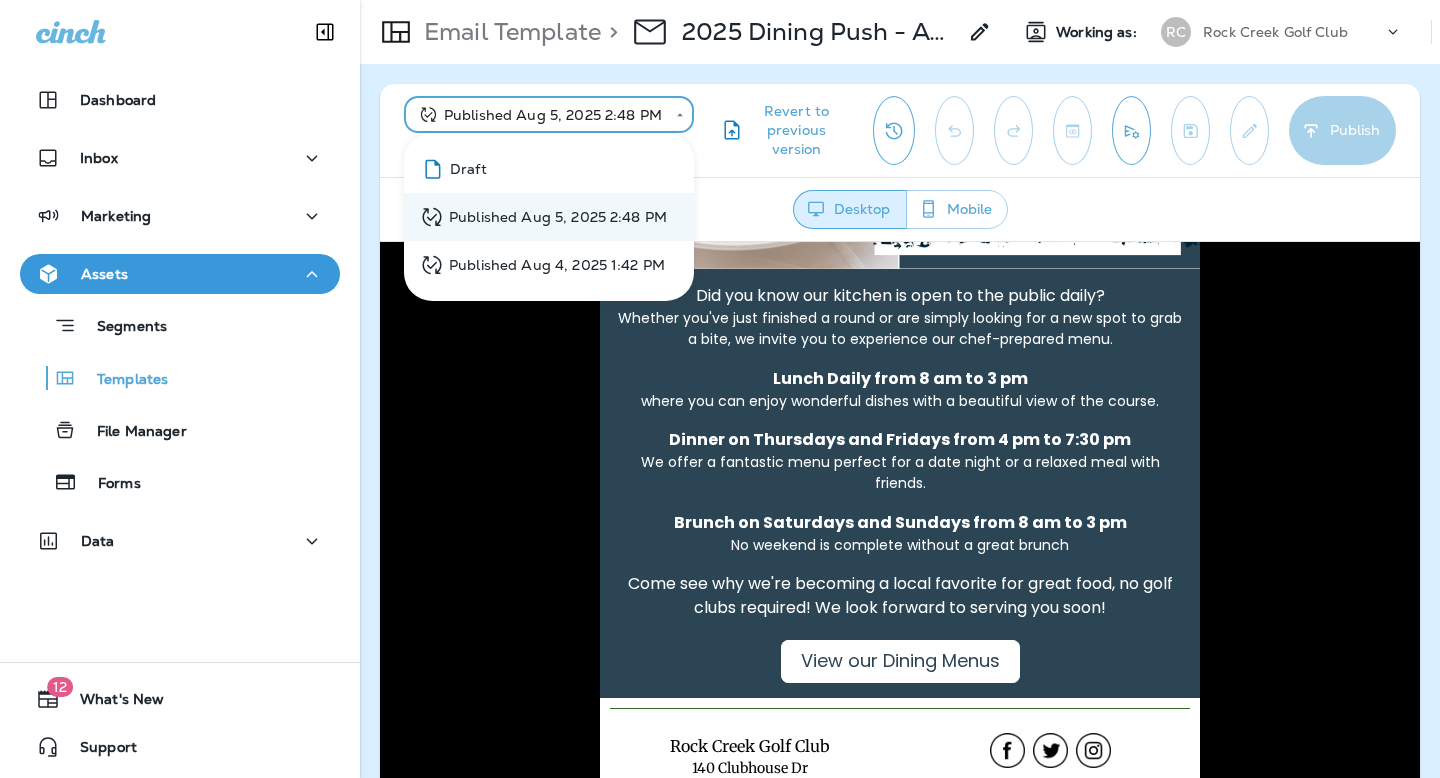 click at bounding box center (720, 389) 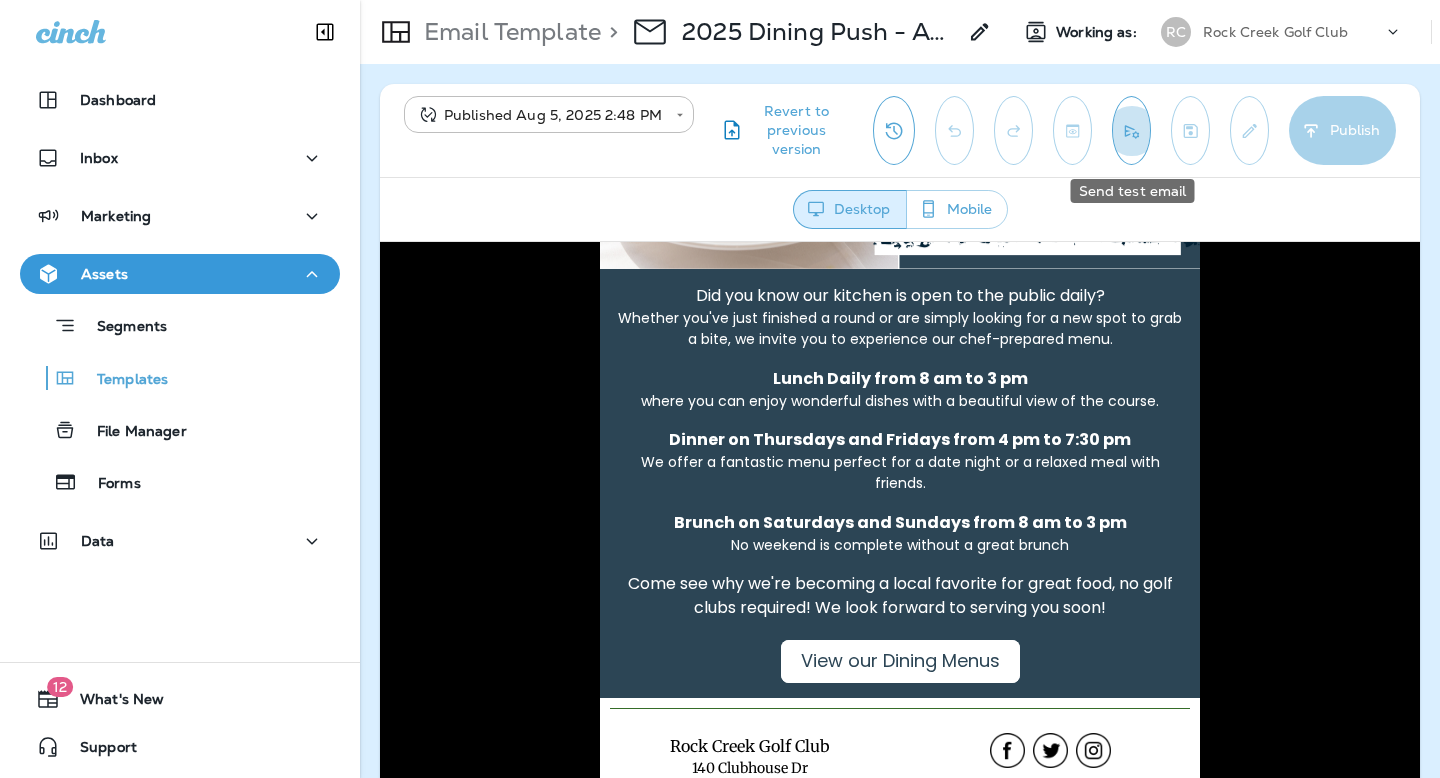 click 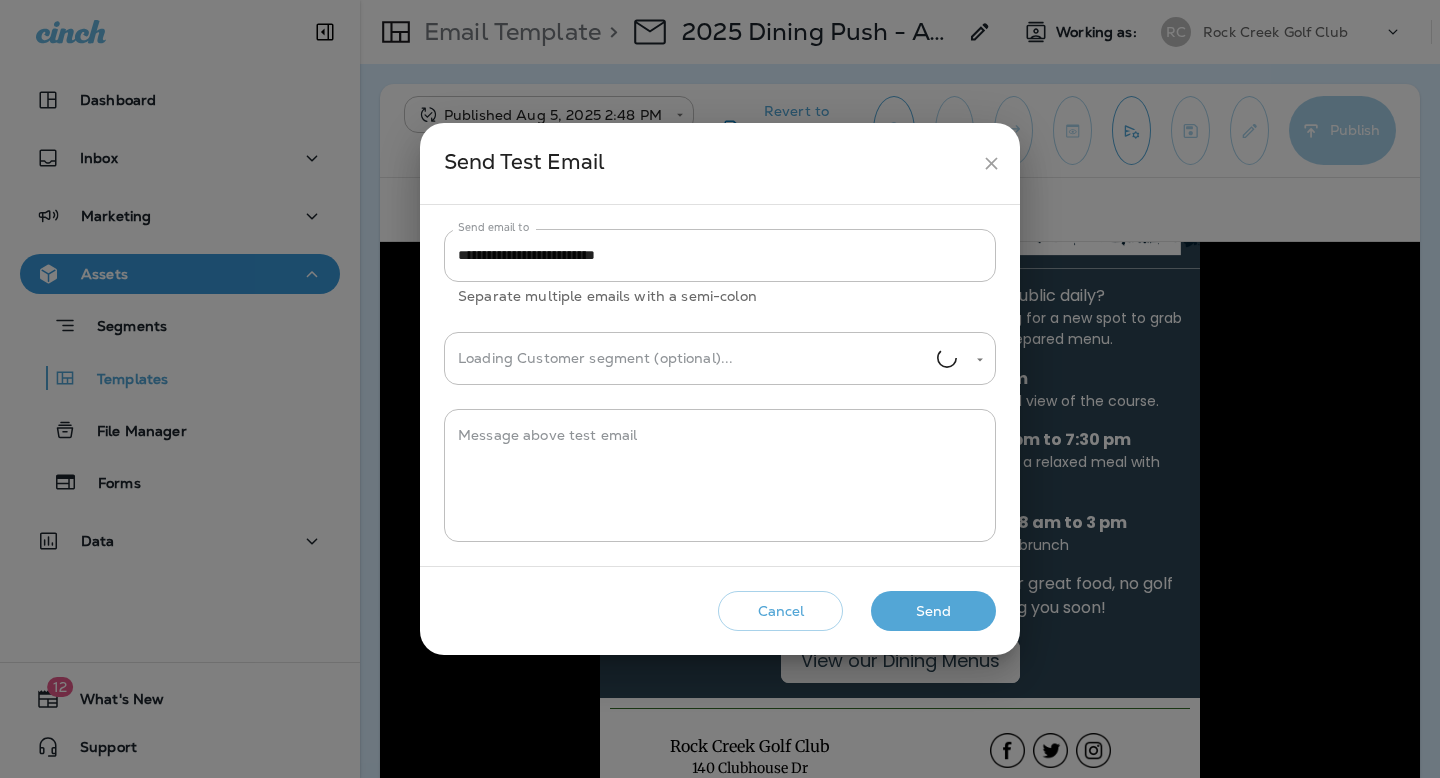 click on "Send" at bounding box center [933, 611] 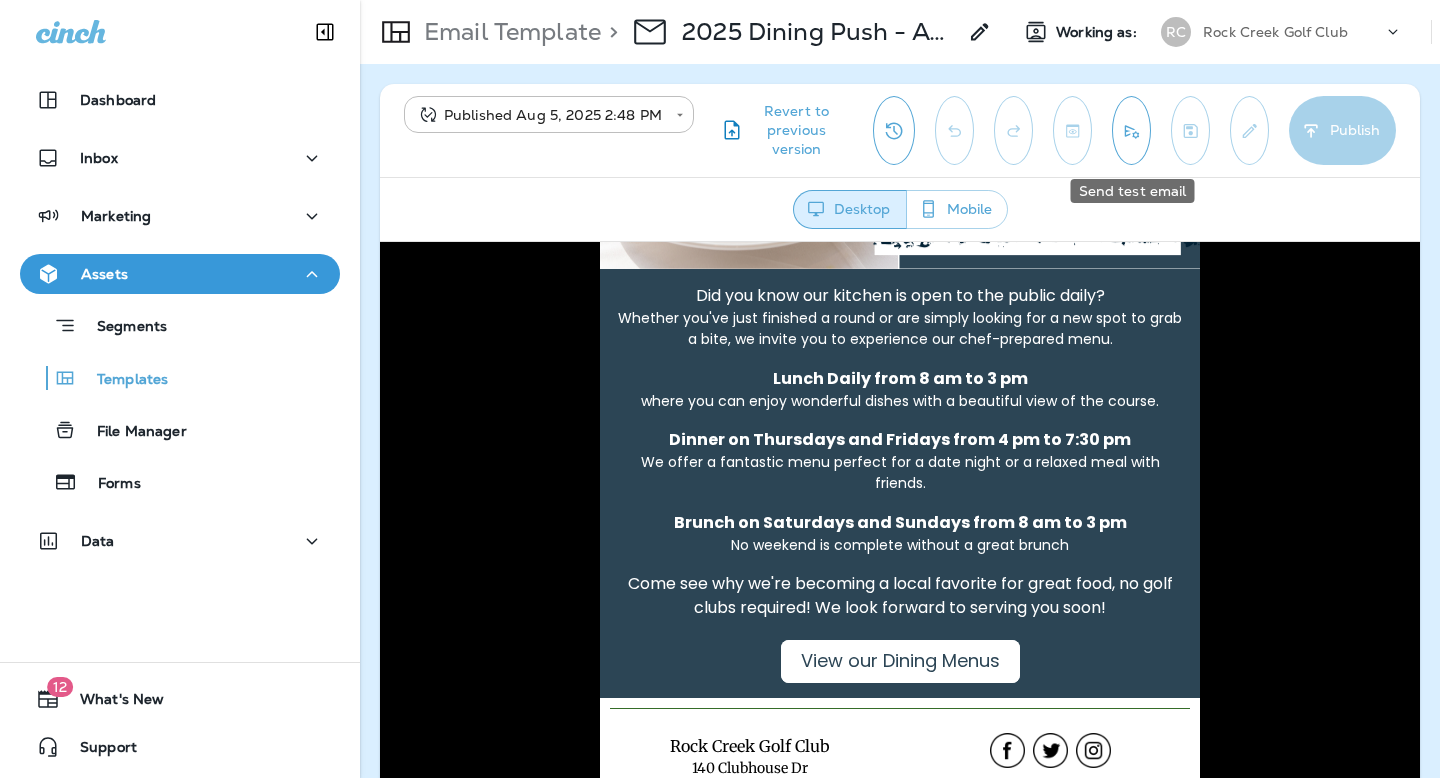 click 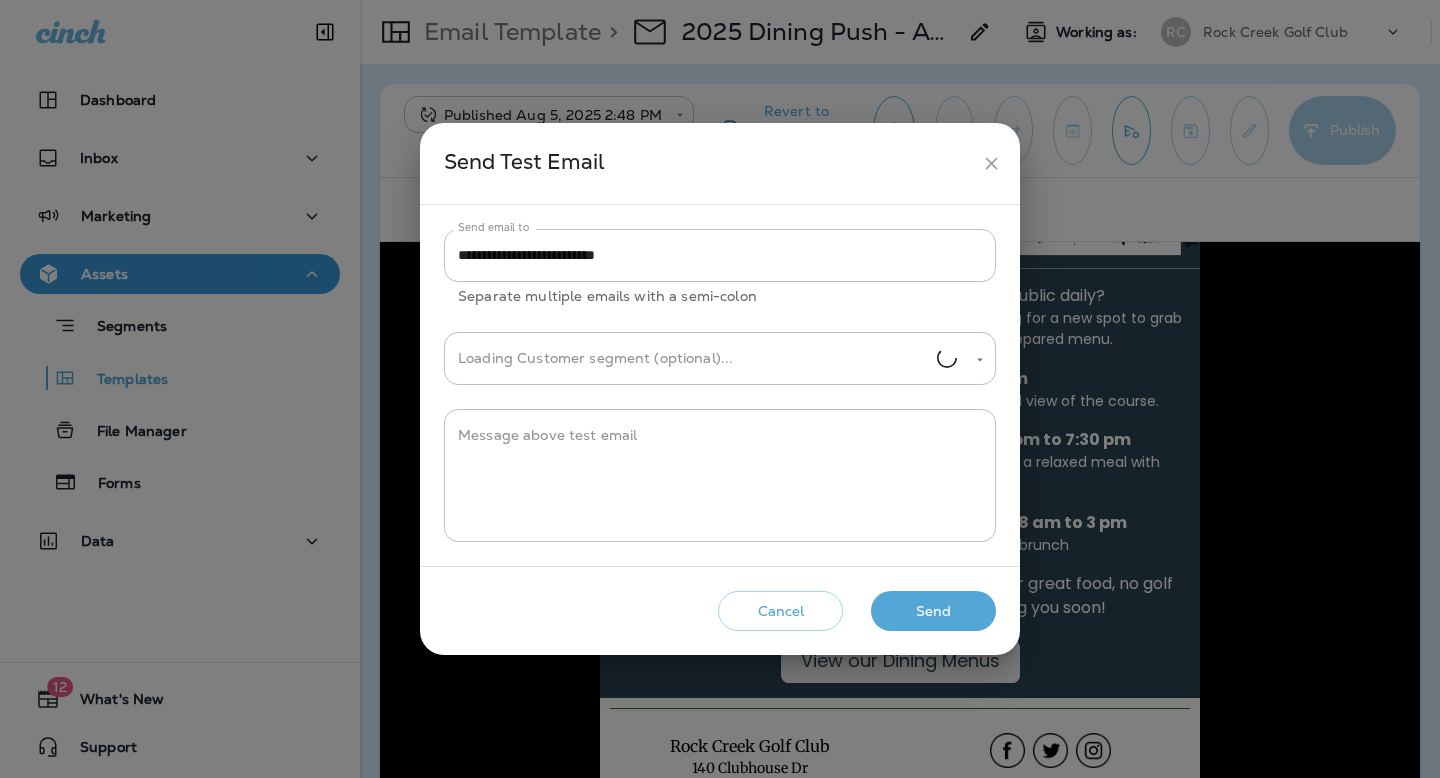 click on "Send" at bounding box center (933, 611) 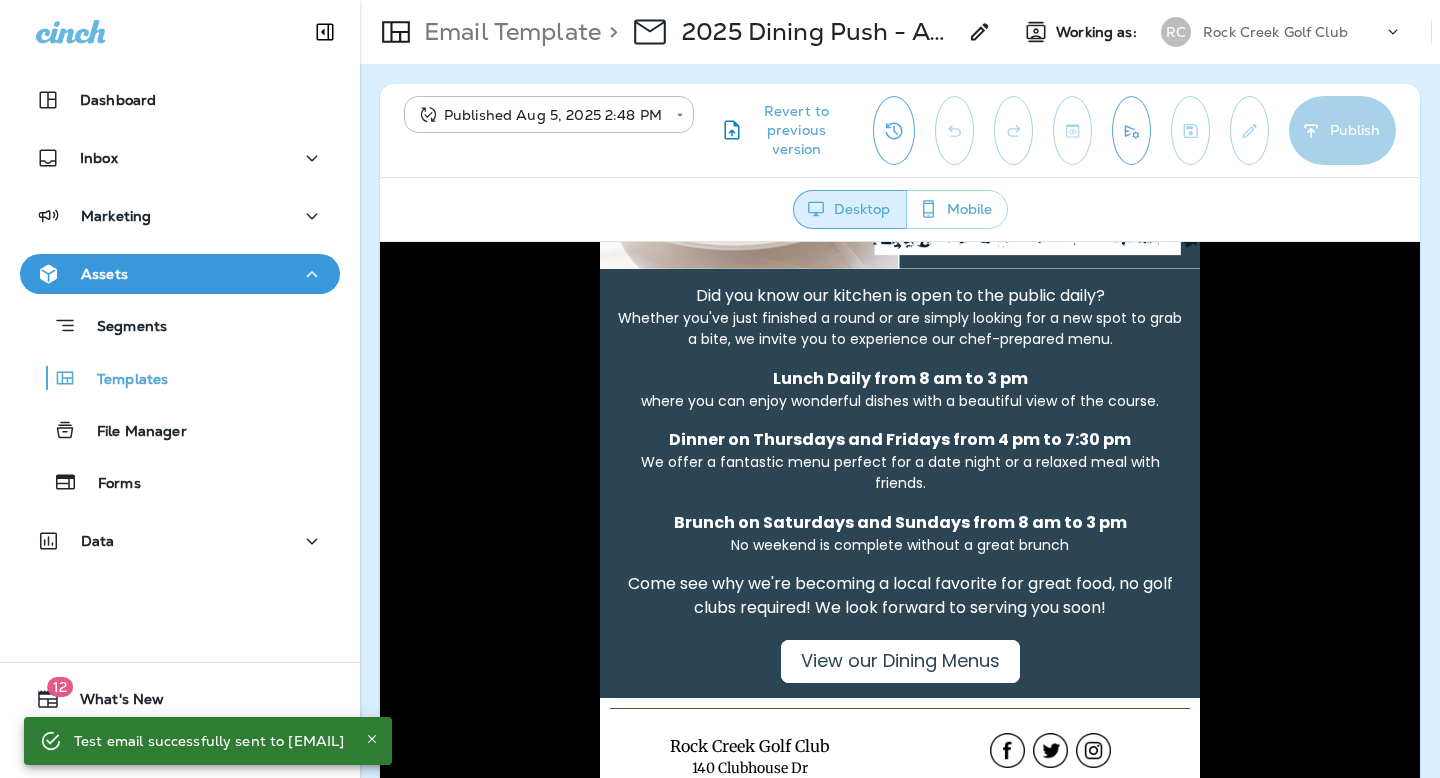 click on "Rock Creek Golf Club" at bounding box center [1275, 32] 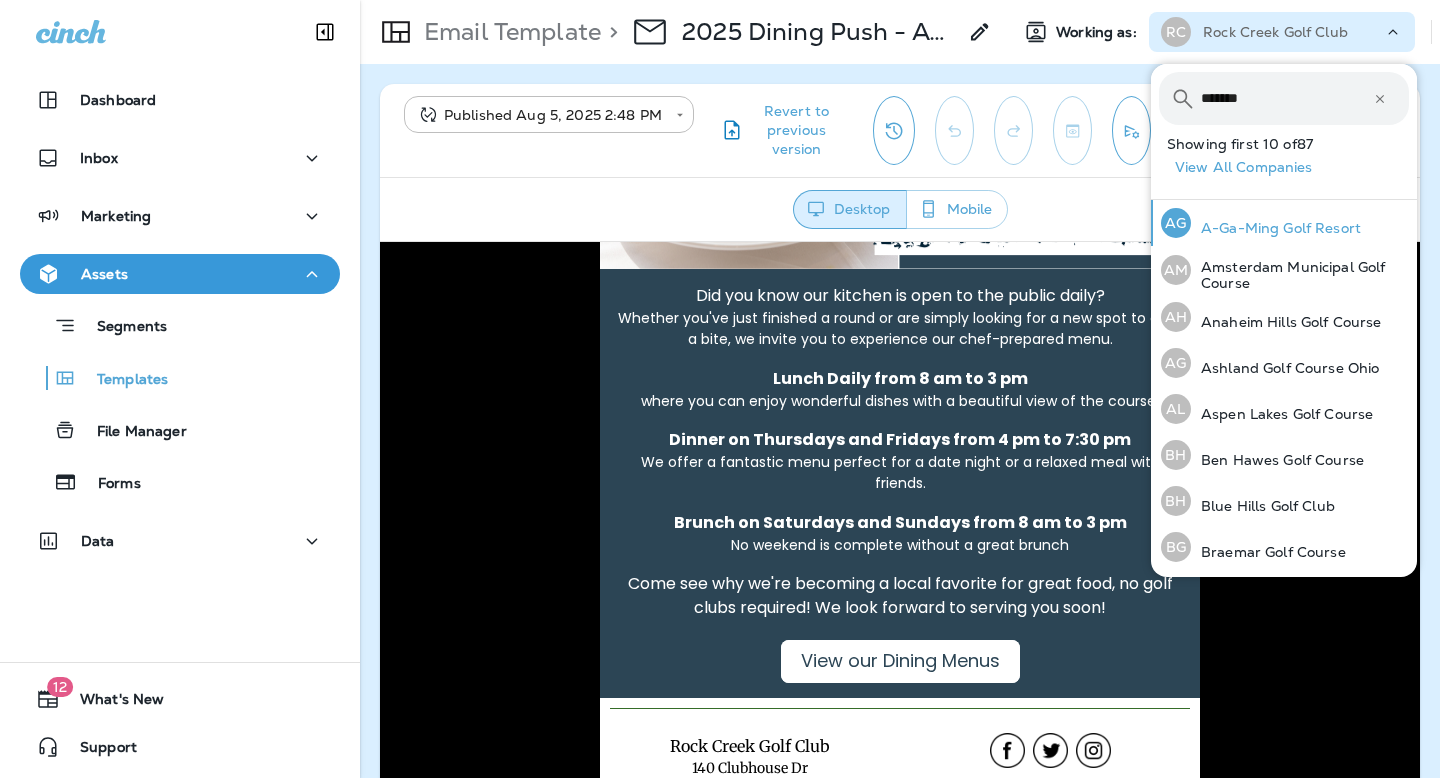 type on "********" 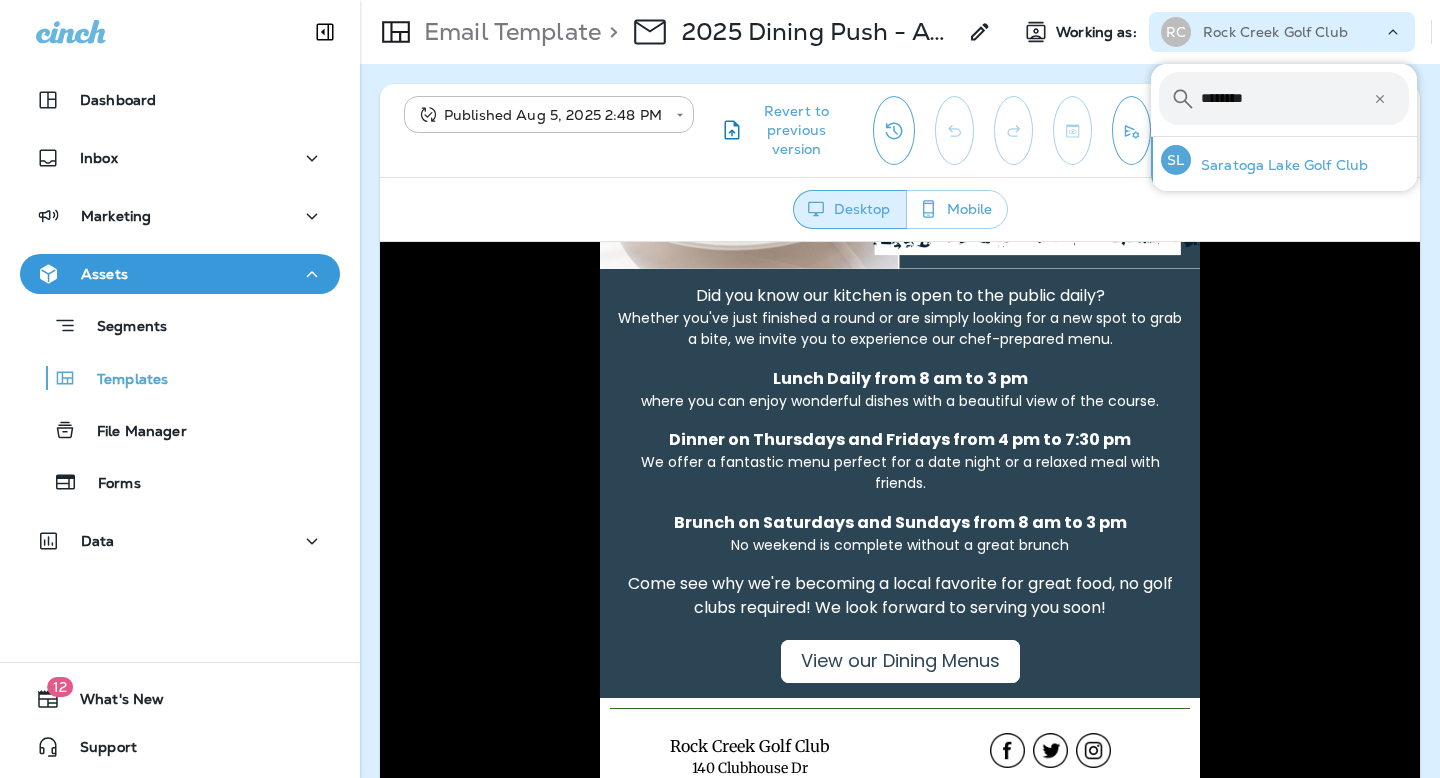 click on "SL Saratoga Lake Golf Club" at bounding box center (1264, 160) 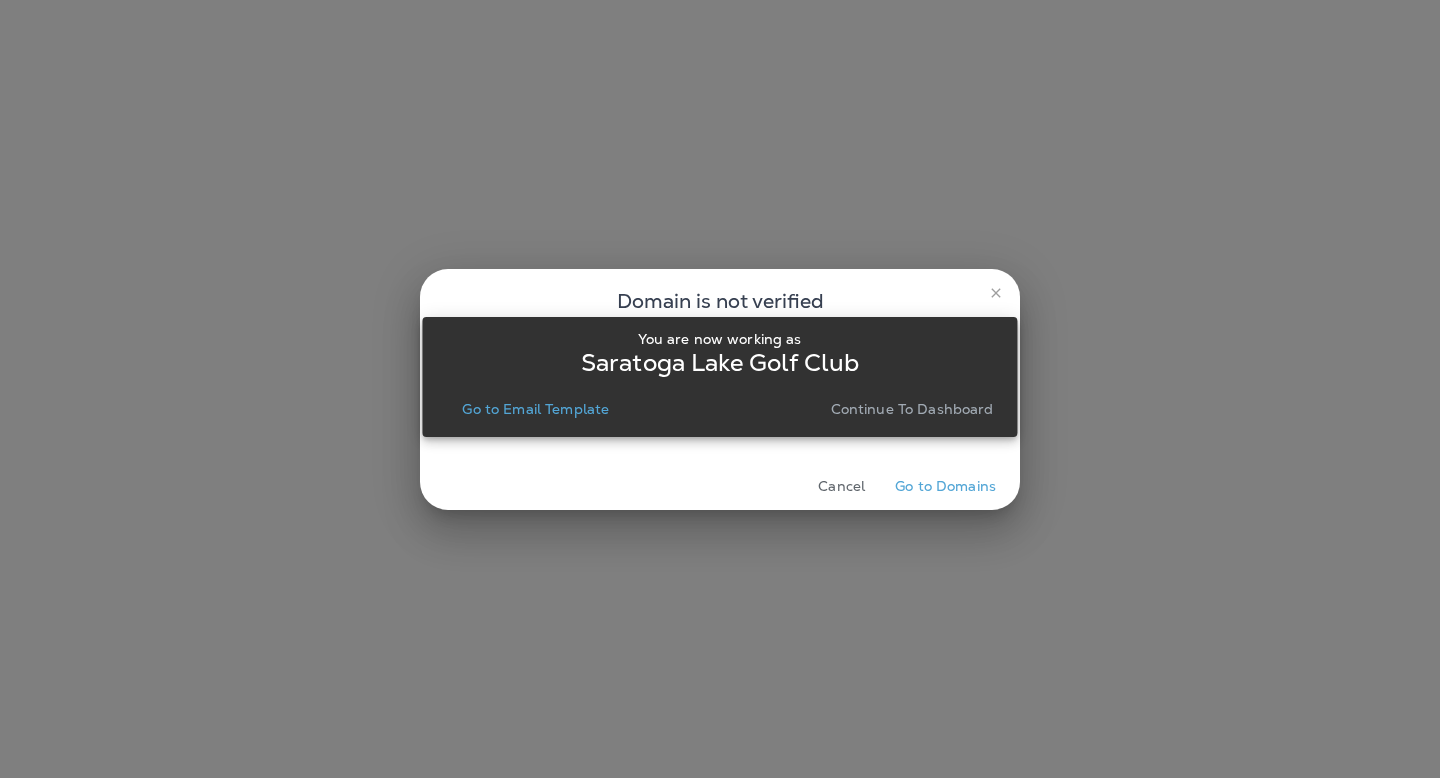 click on "Go to Email Template" at bounding box center (535, 409) 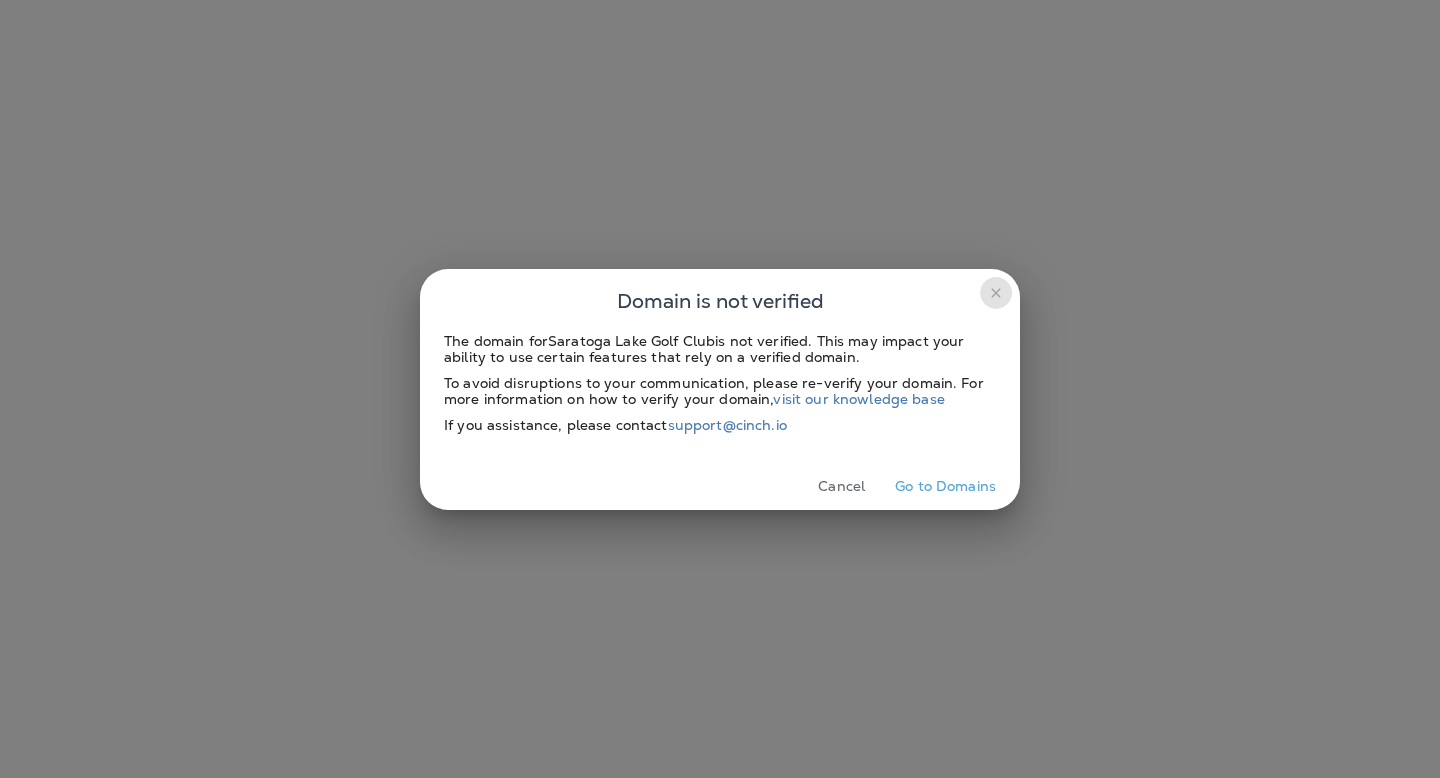 click 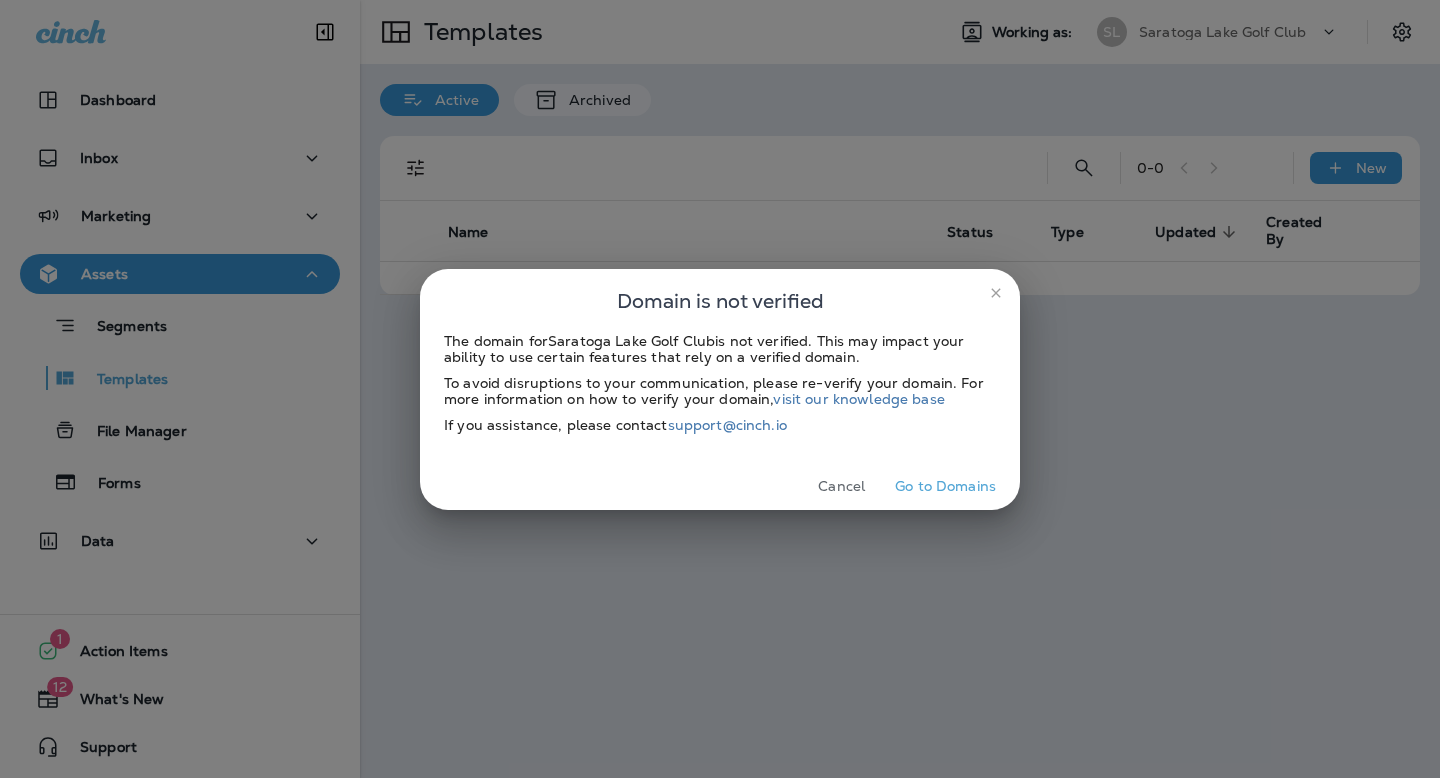 scroll, scrollTop: 0, scrollLeft: 0, axis: both 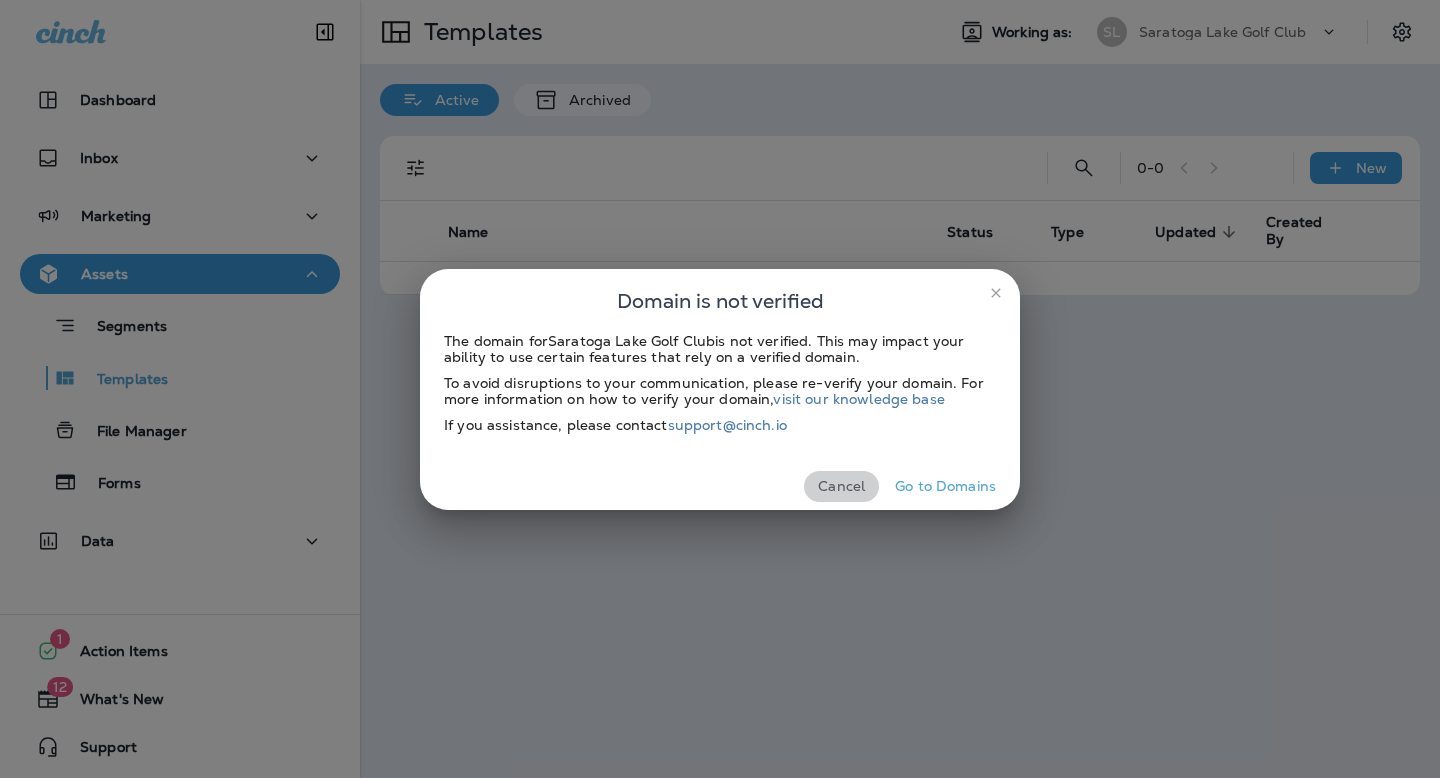 click on "Cancel" at bounding box center [841, 486] 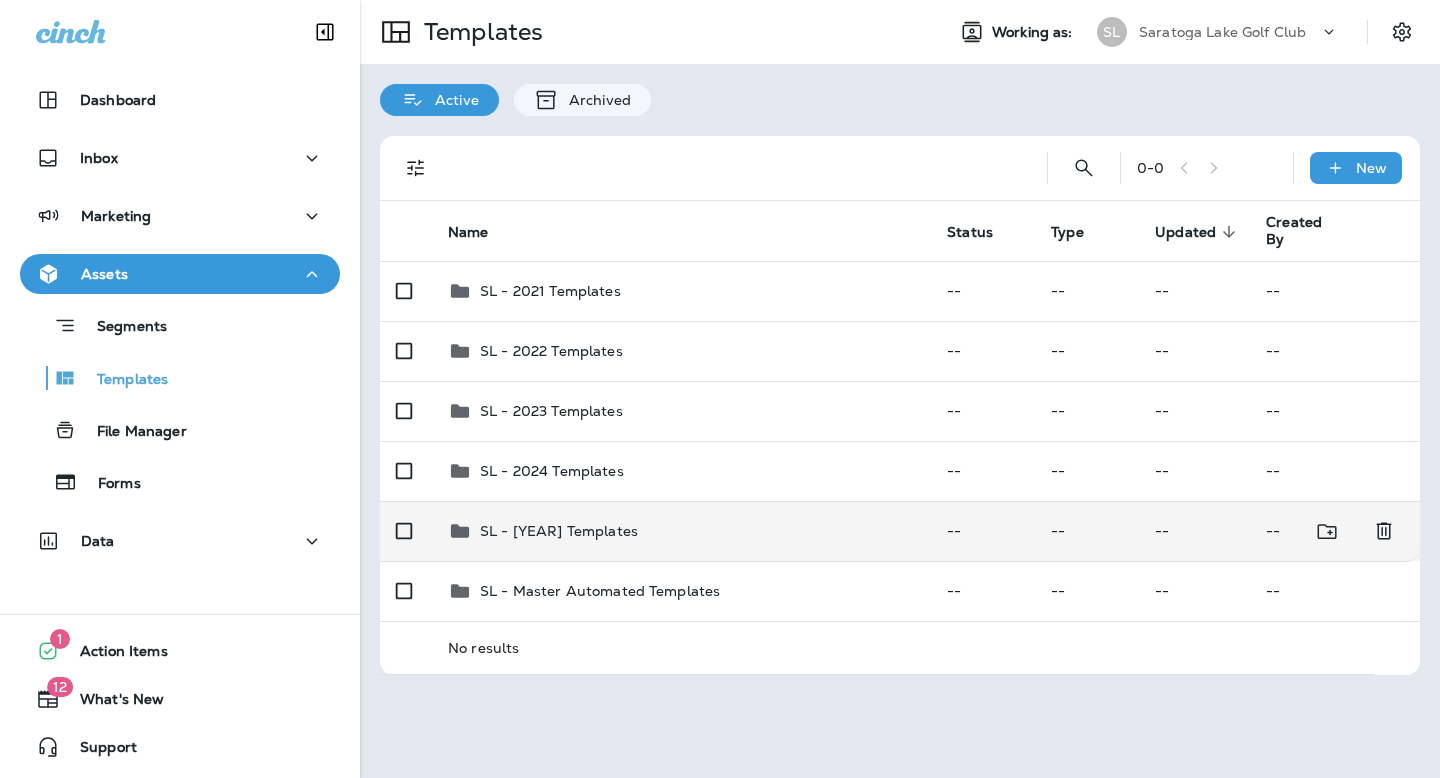 click on "SL - [YEAR] Templates" at bounding box center (681, 531) 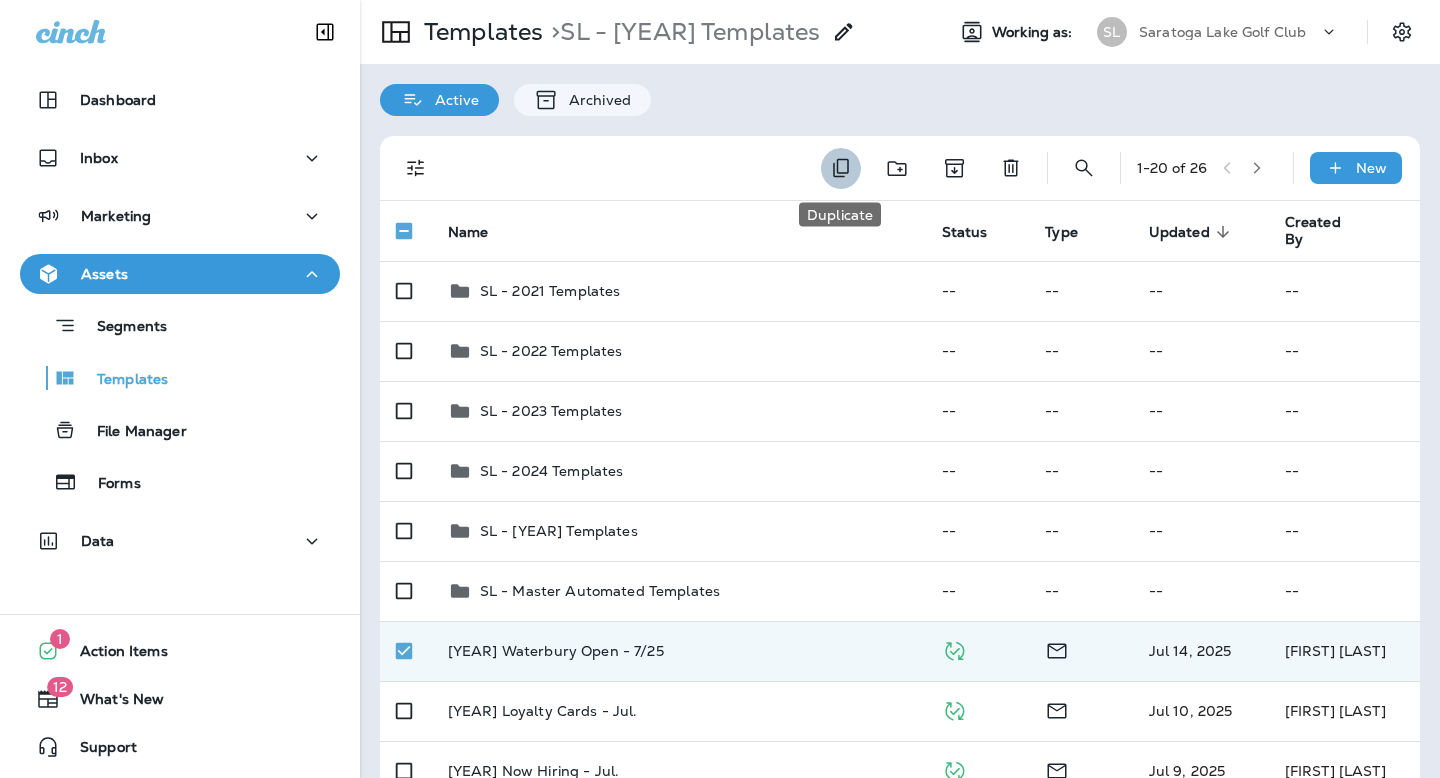 click 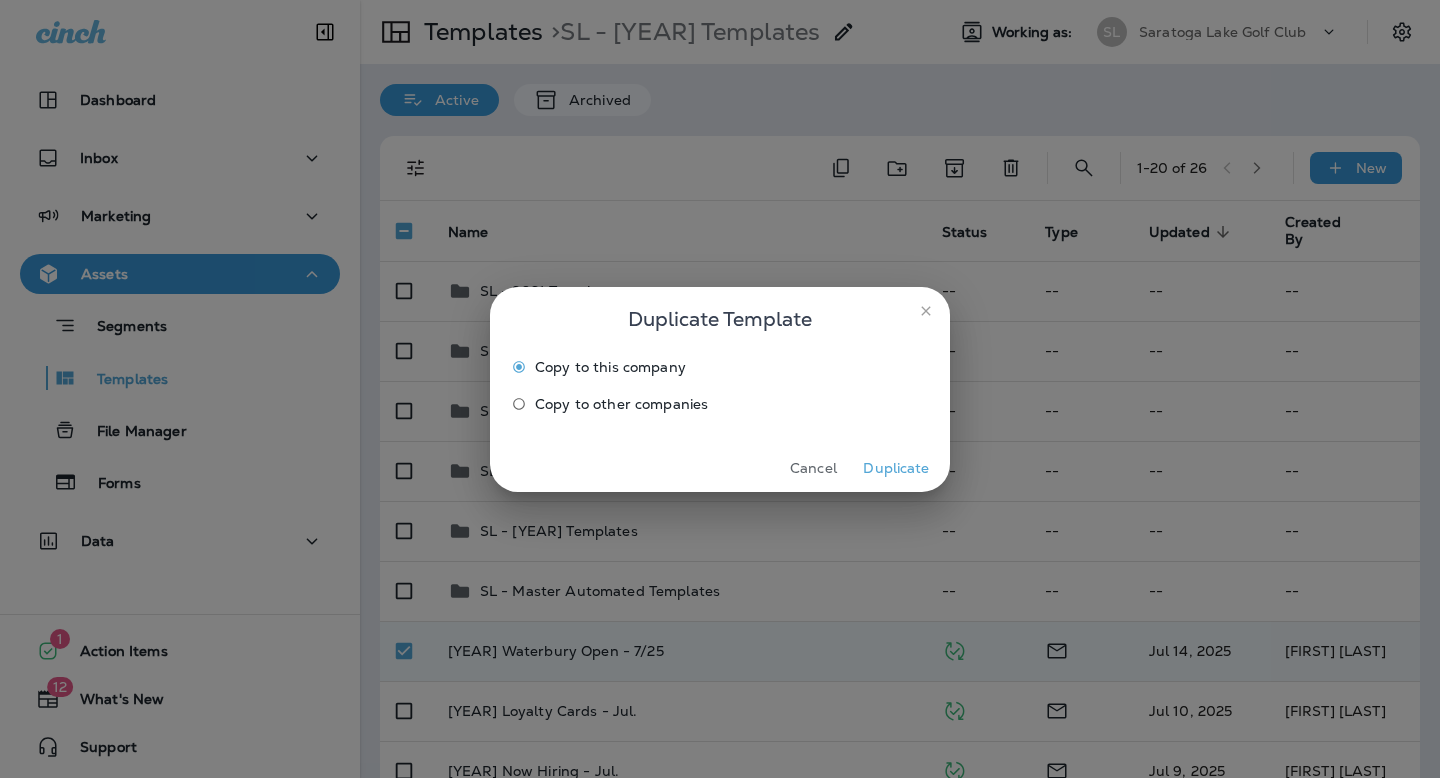 click on "Duplicate" at bounding box center (896, 468) 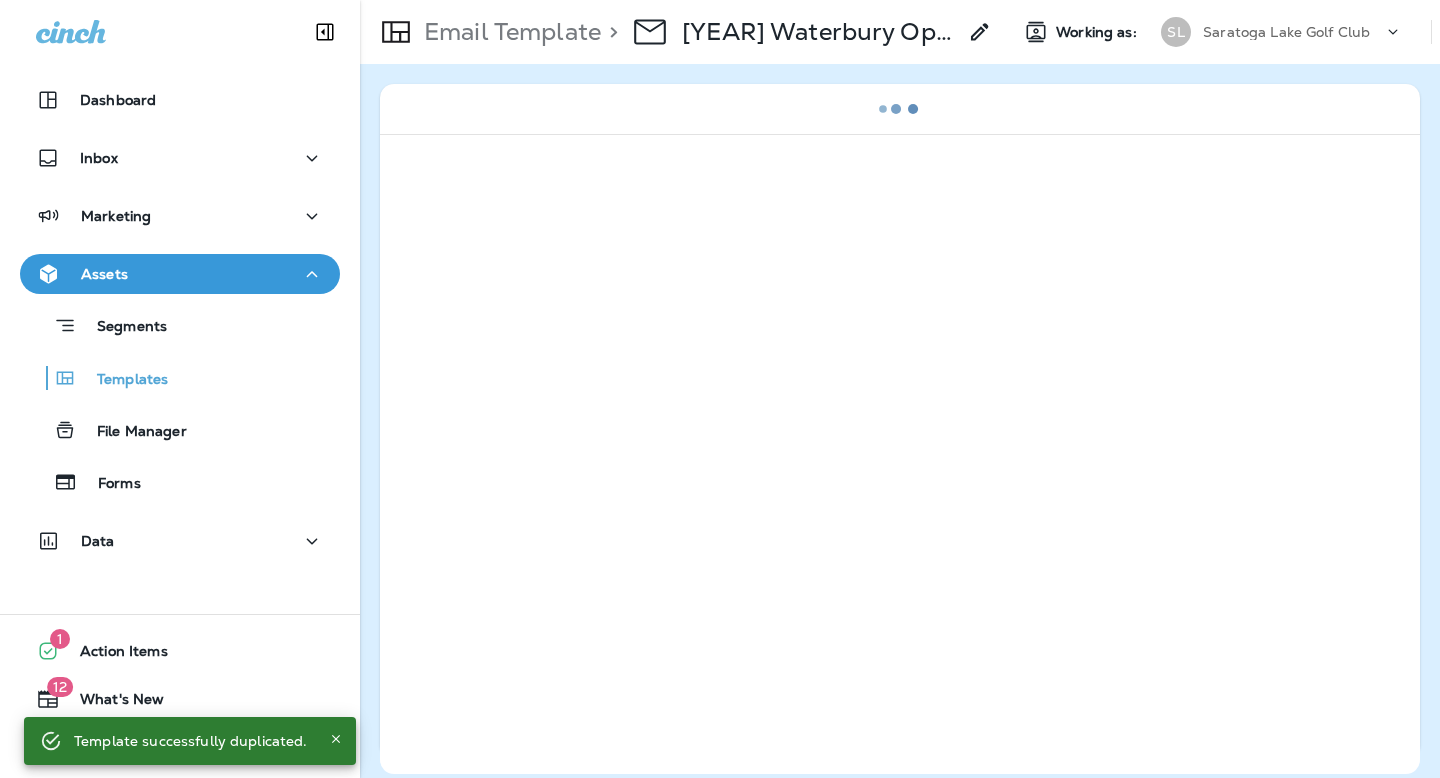 click 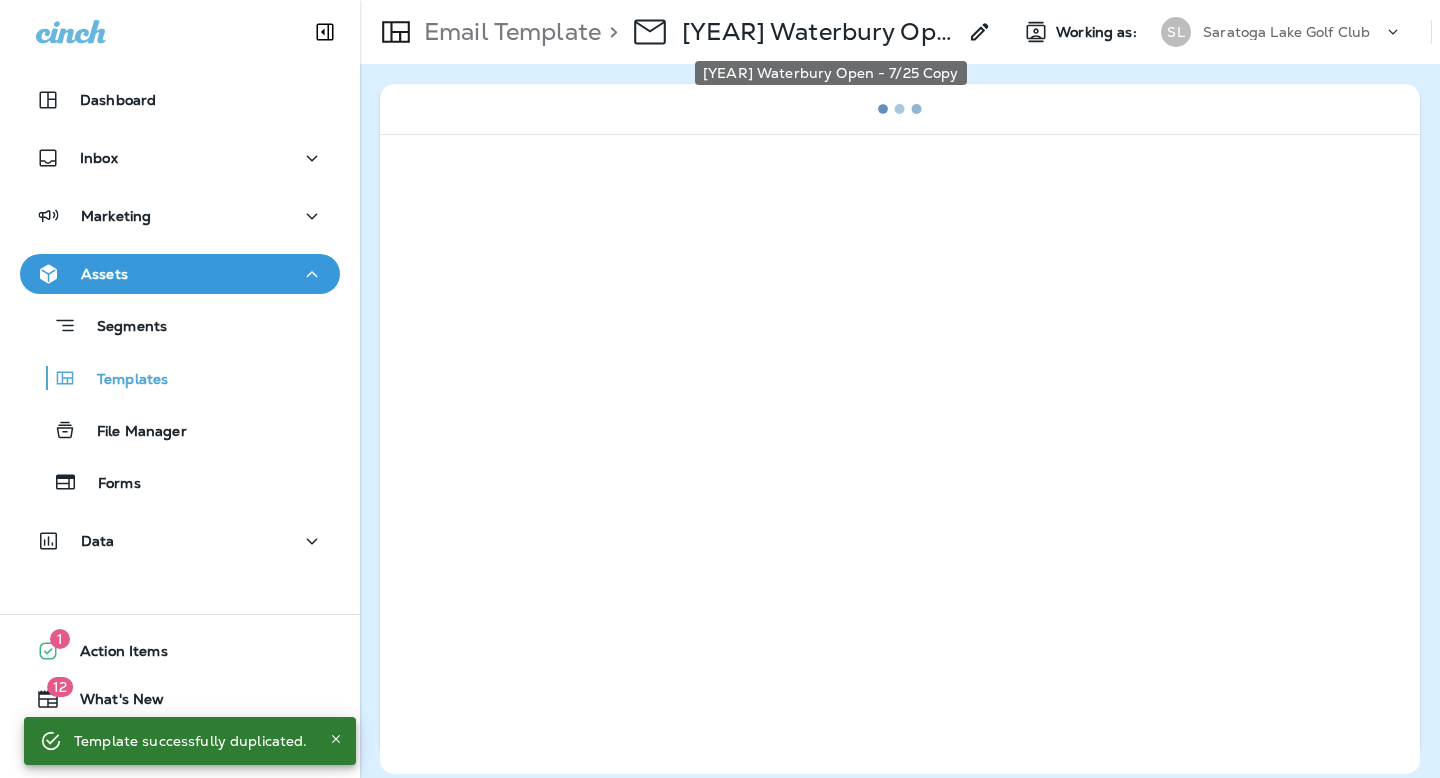 click on "[YEAR] Waterbury Open - 7/25 Copy" at bounding box center (819, 32) 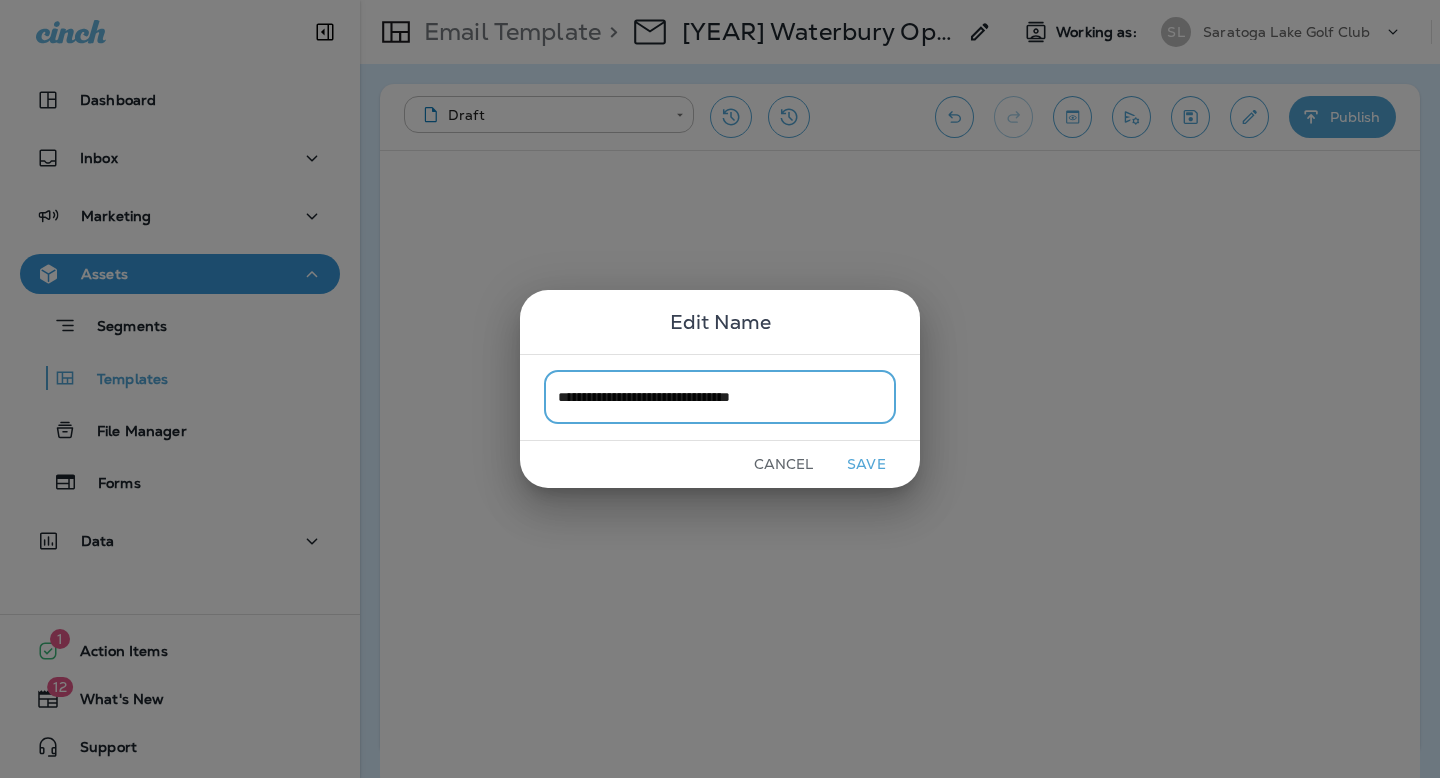 type on "**********" 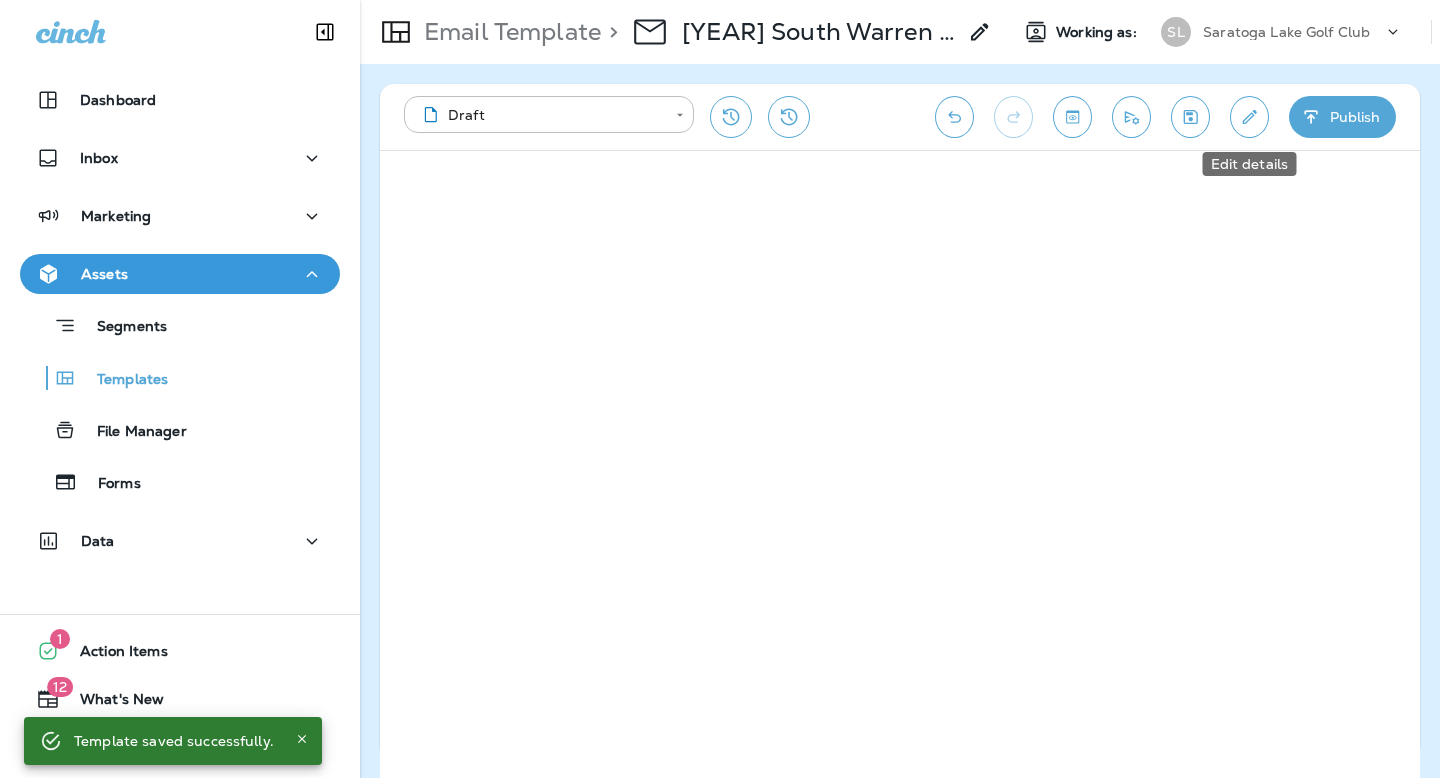 click 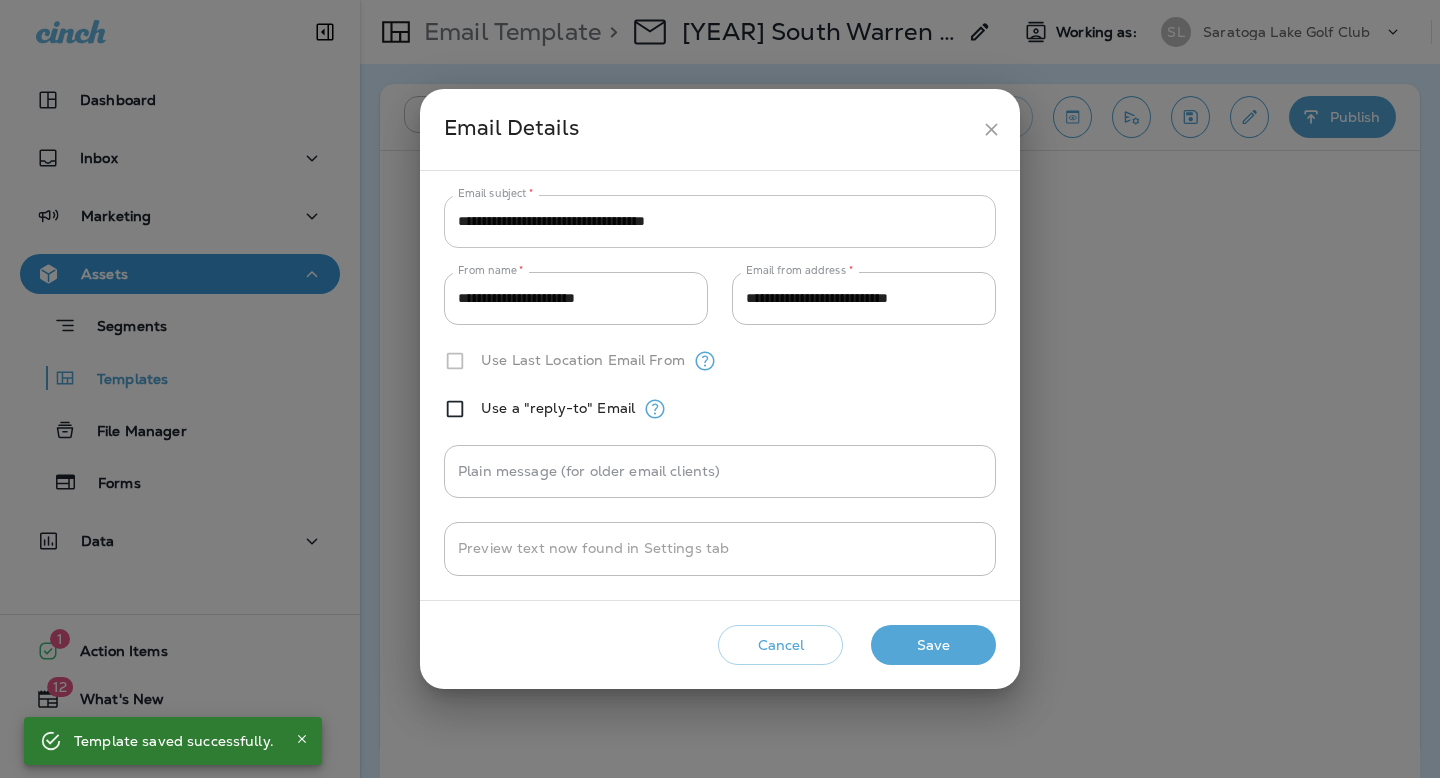 click on "**********" at bounding box center (720, 221) 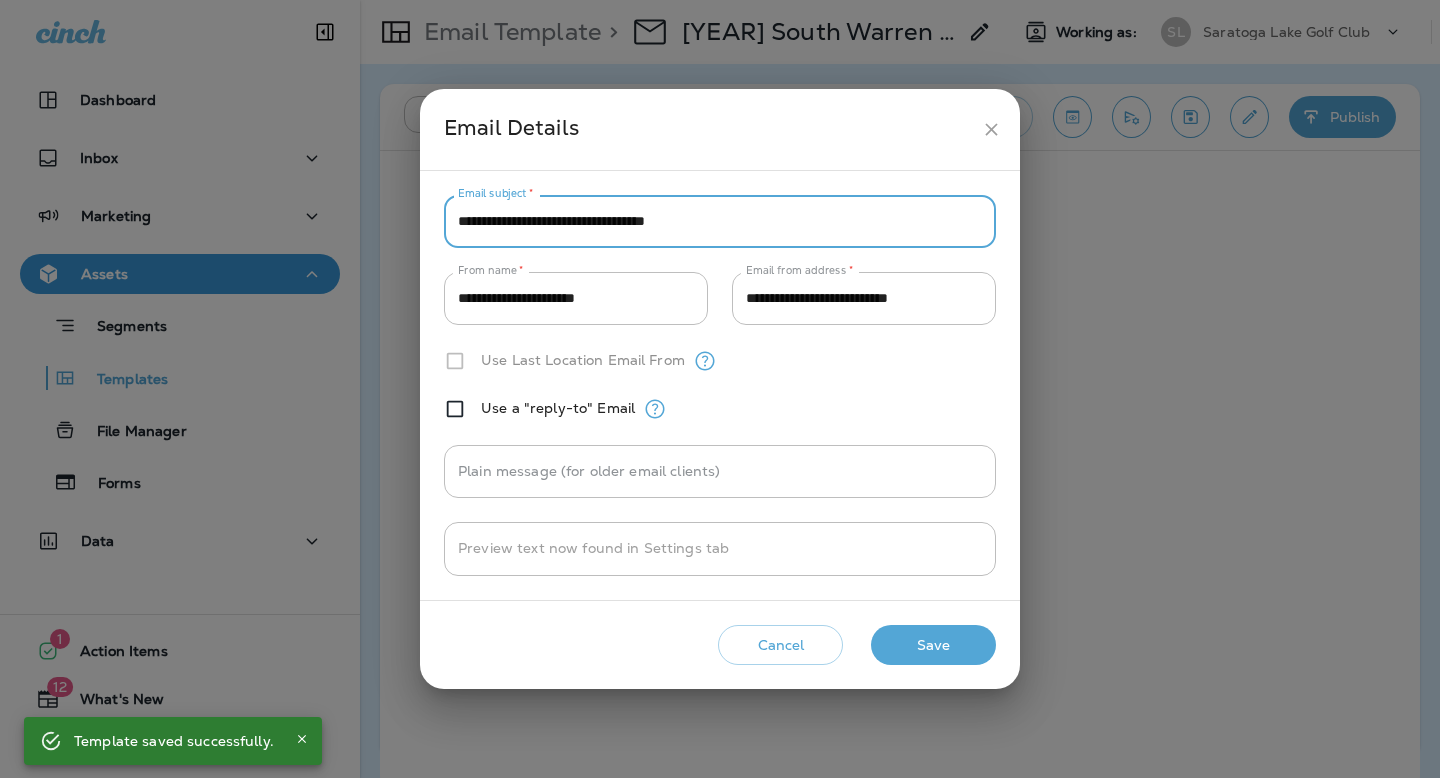 click on "**********" at bounding box center (720, 221) 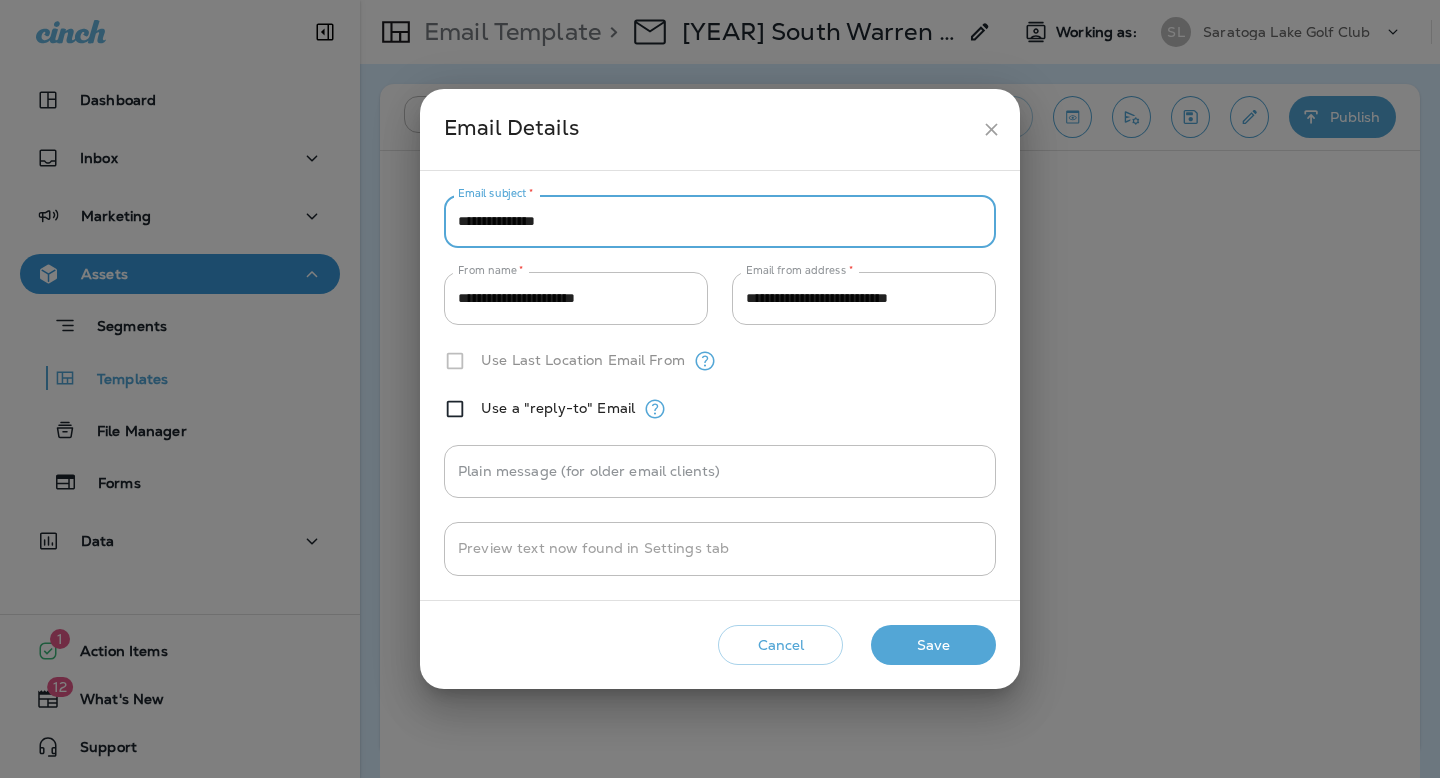 paste on "**********" 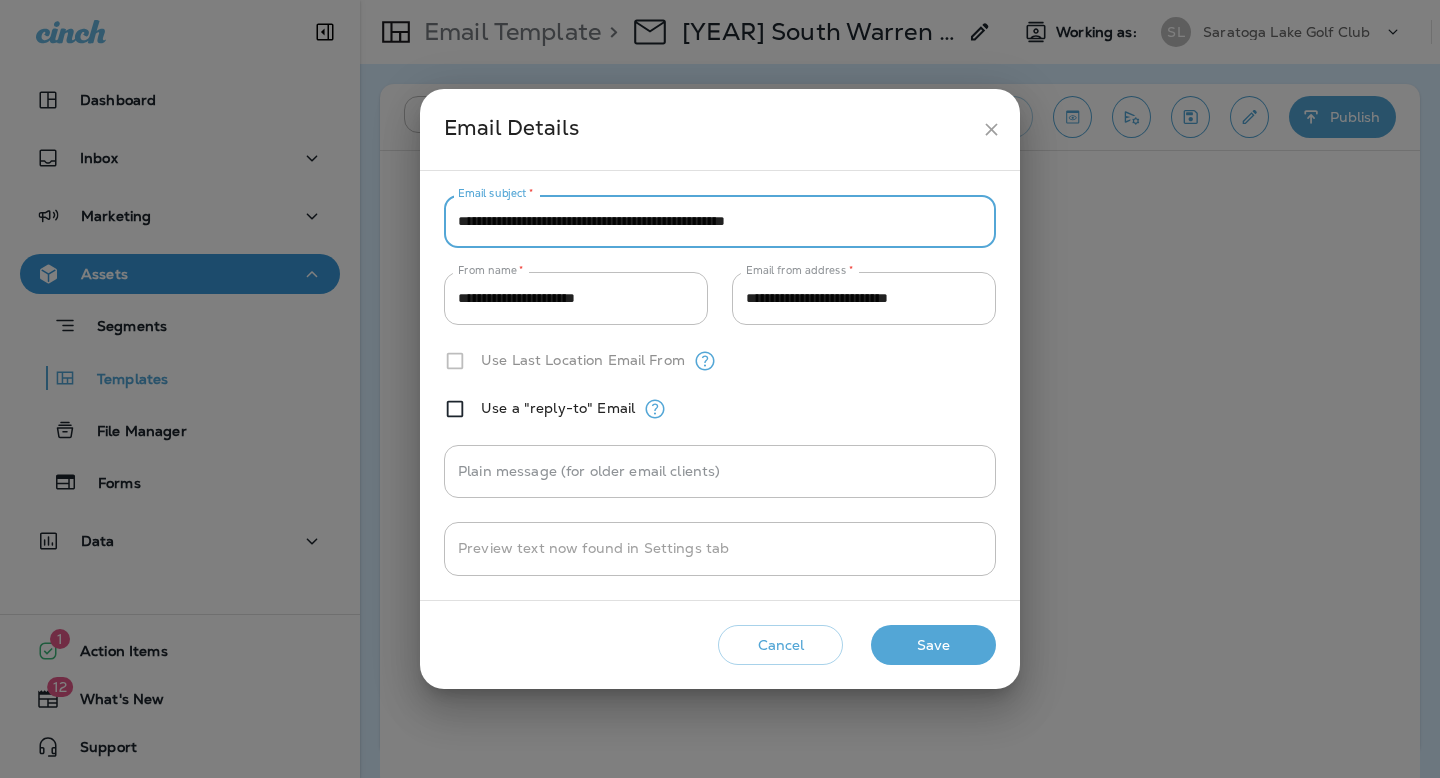 type on "**********" 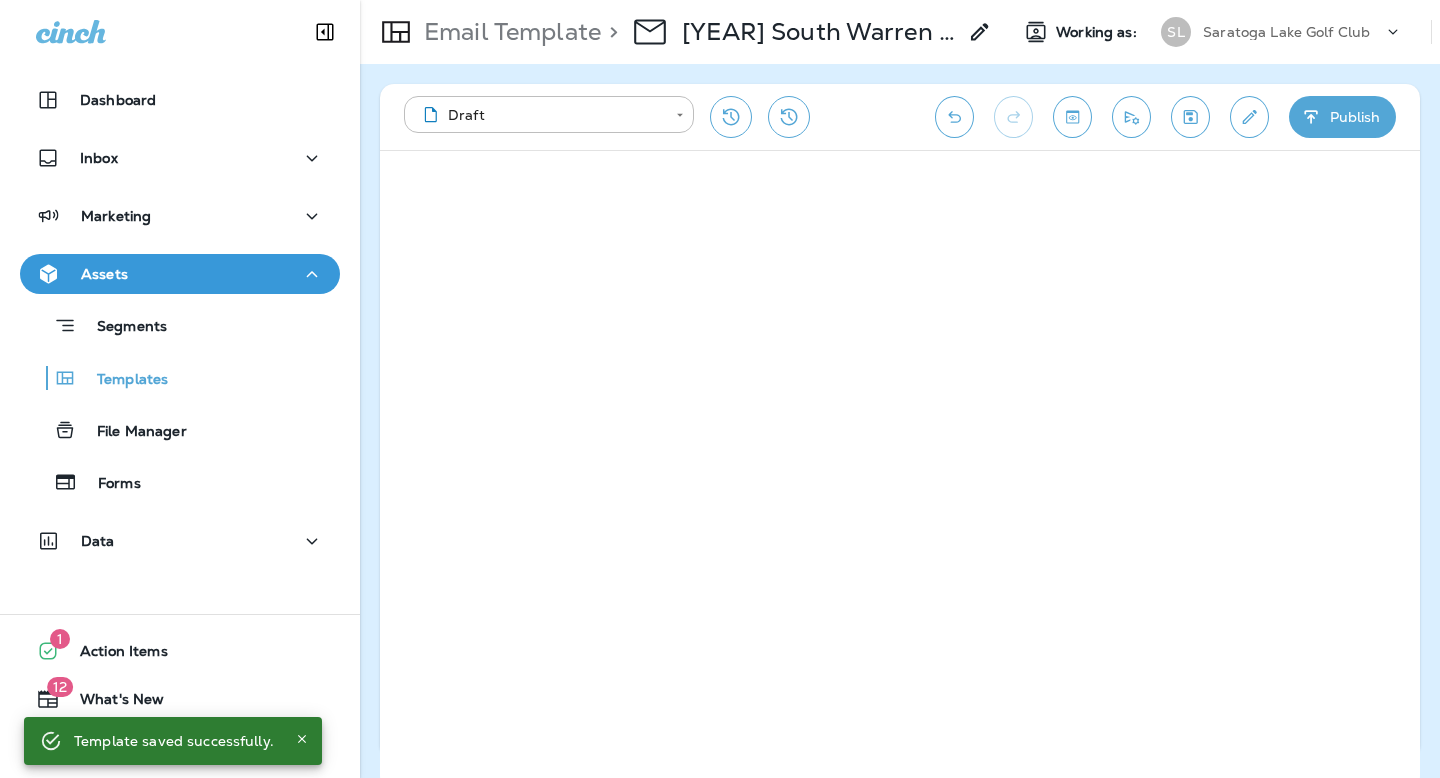 click on "Publish" at bounding box center [1342, 117] 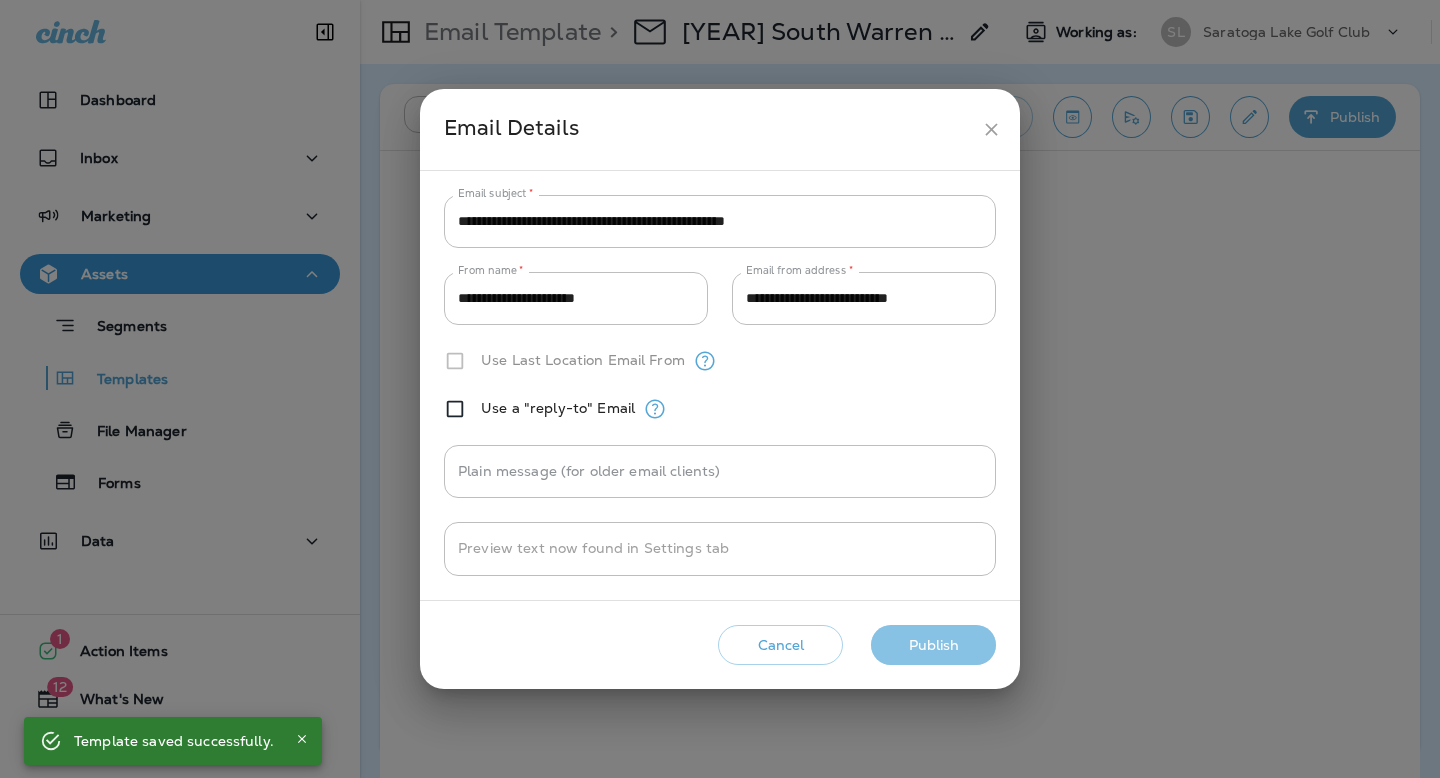 click on "Publish" at bounding box center [933, 645] 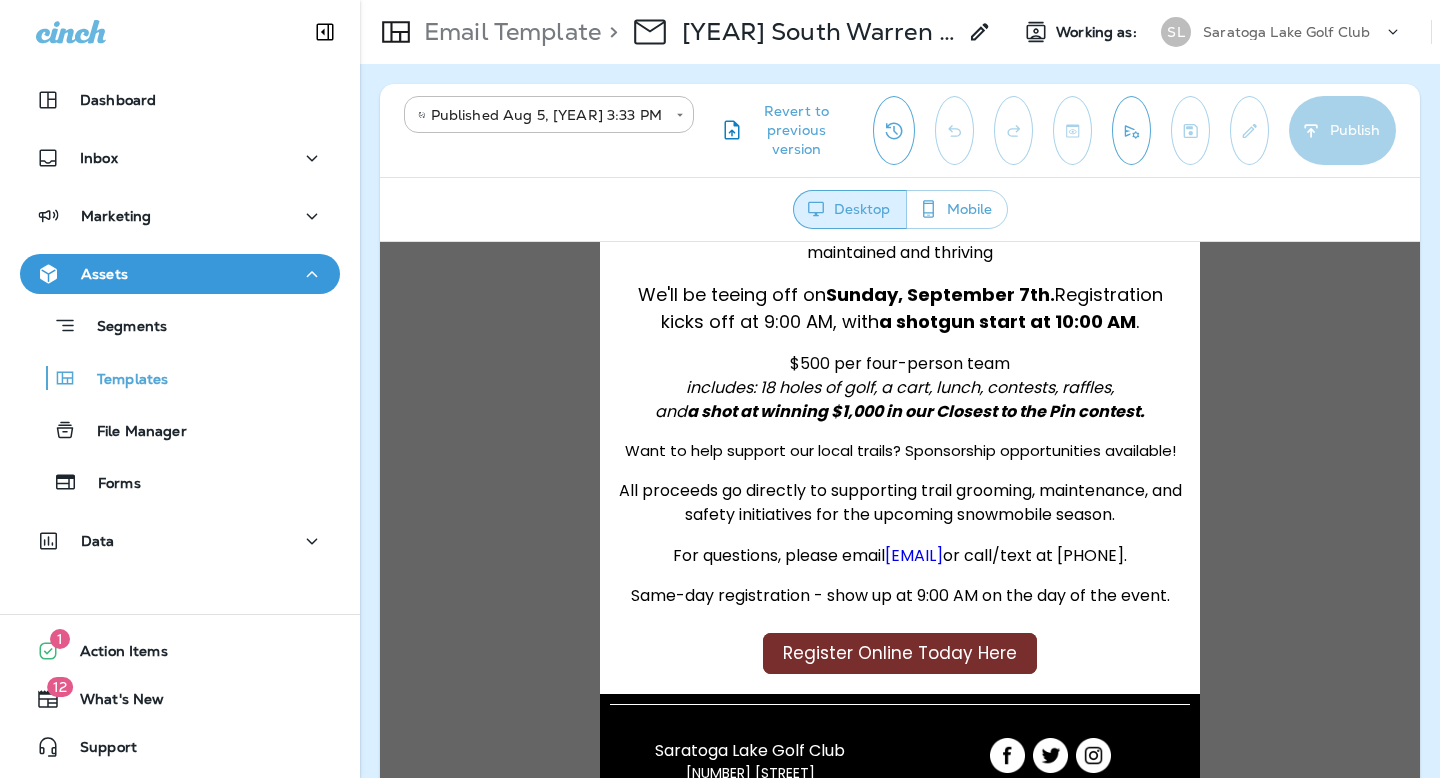 scroll, scrollTop: 738, scrollLeft: 0, axis: vertical 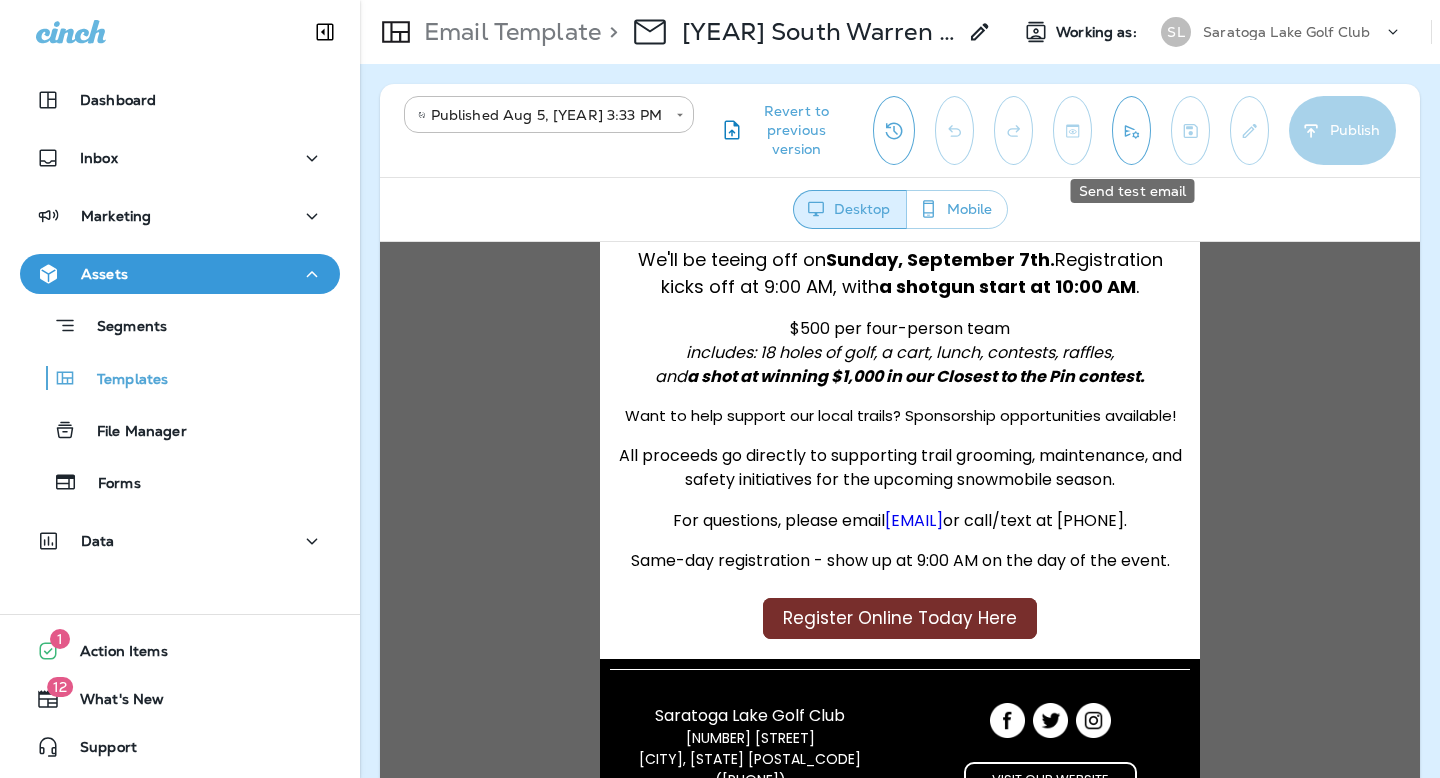 click at bounding box center [1131, 130] 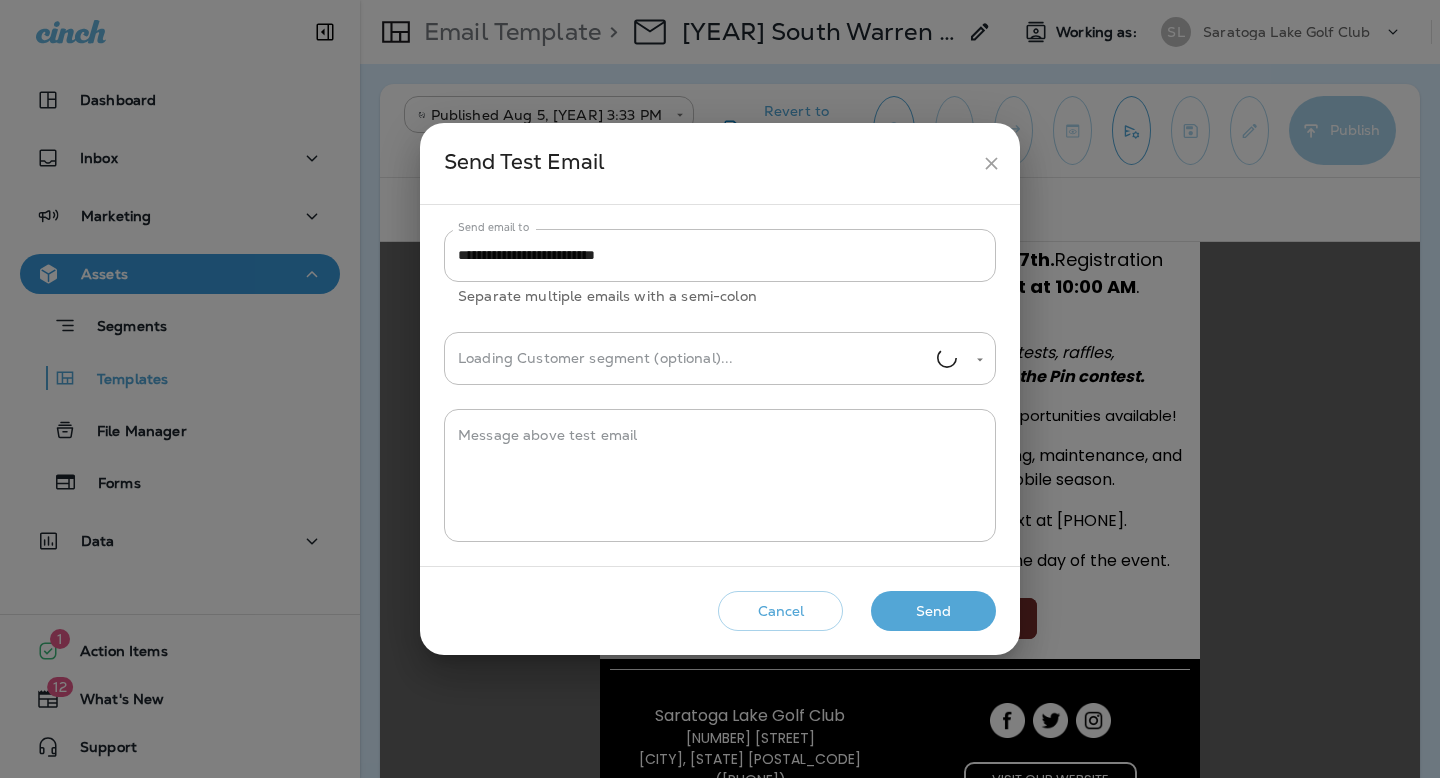 click on "Send" at bounding box center (933, 611) 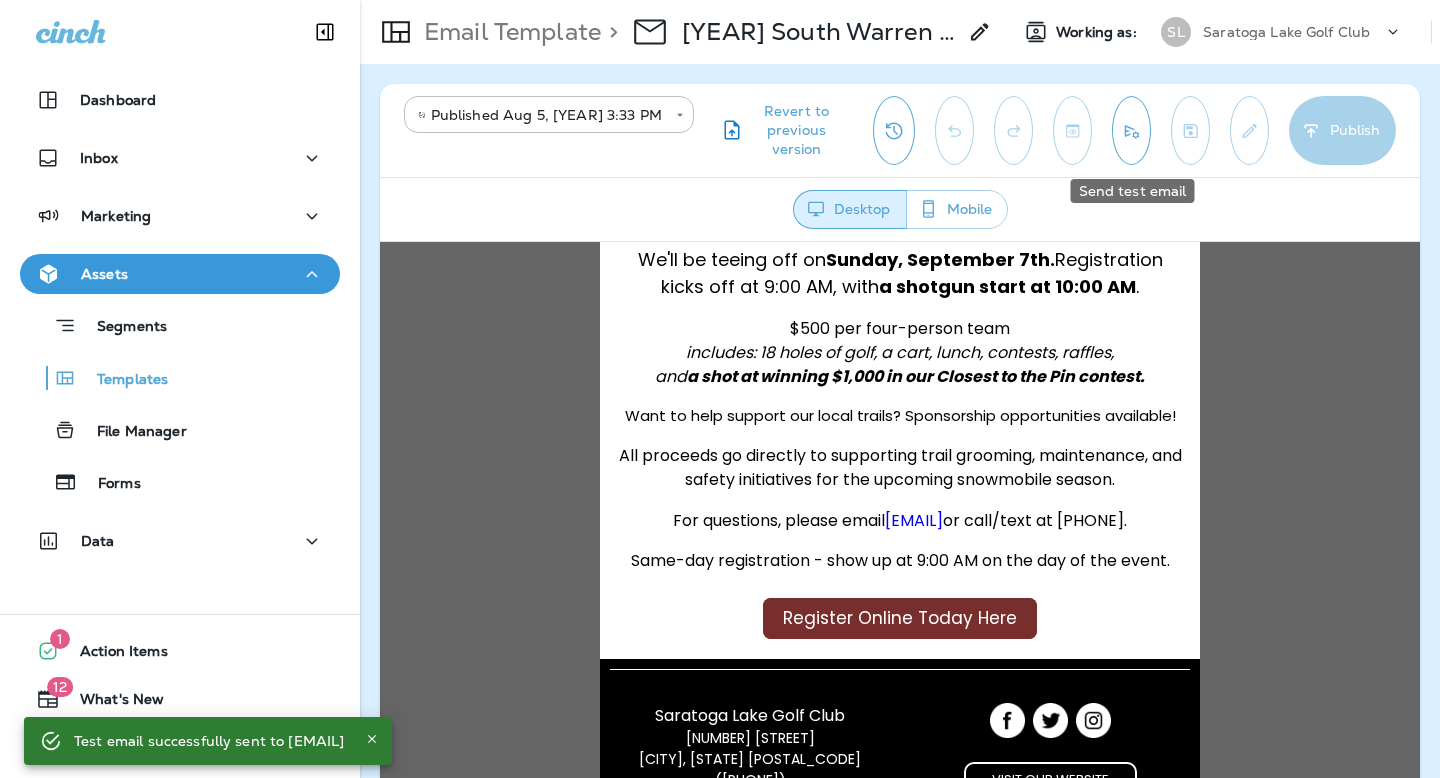 click at bounding box center (1131, 130) 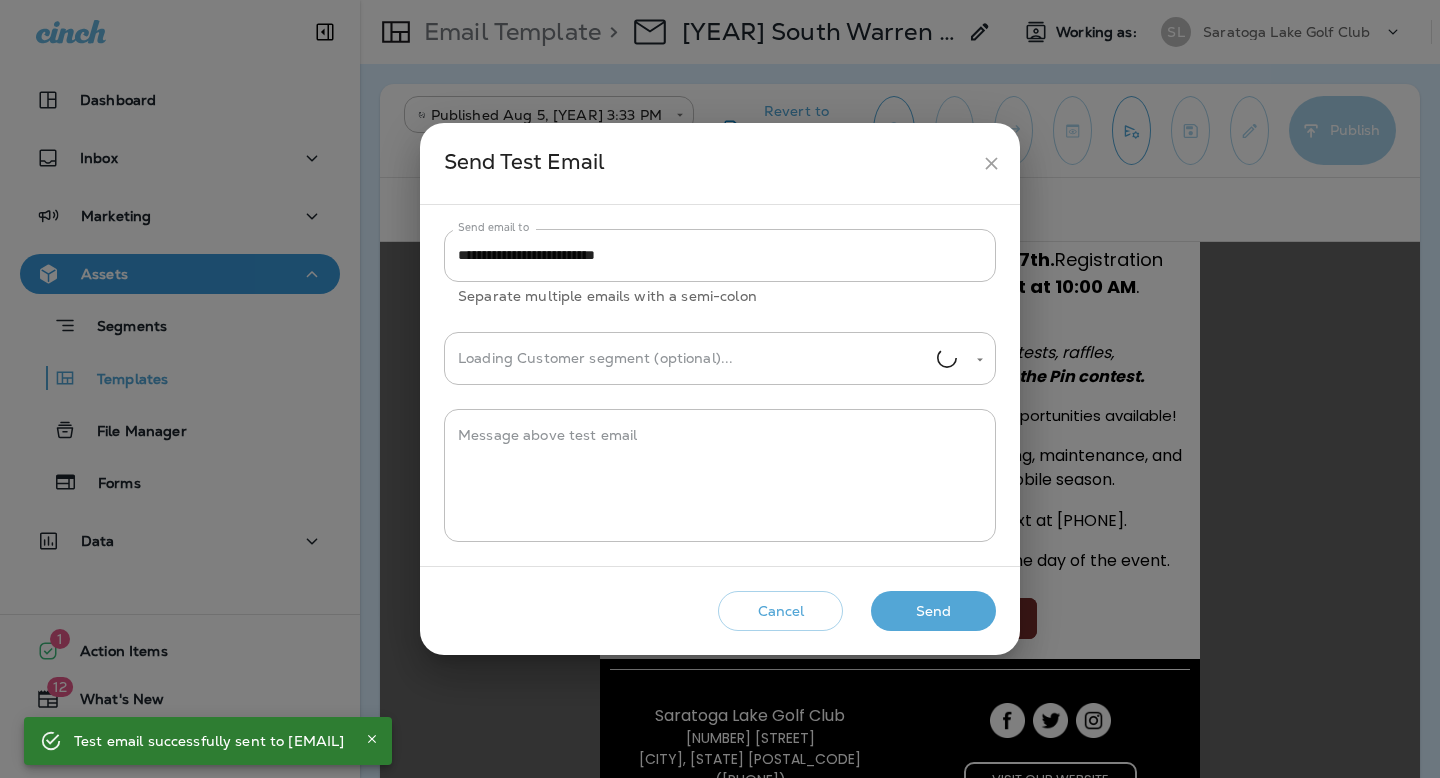 click on "Send" at bounding box center (933, 611) 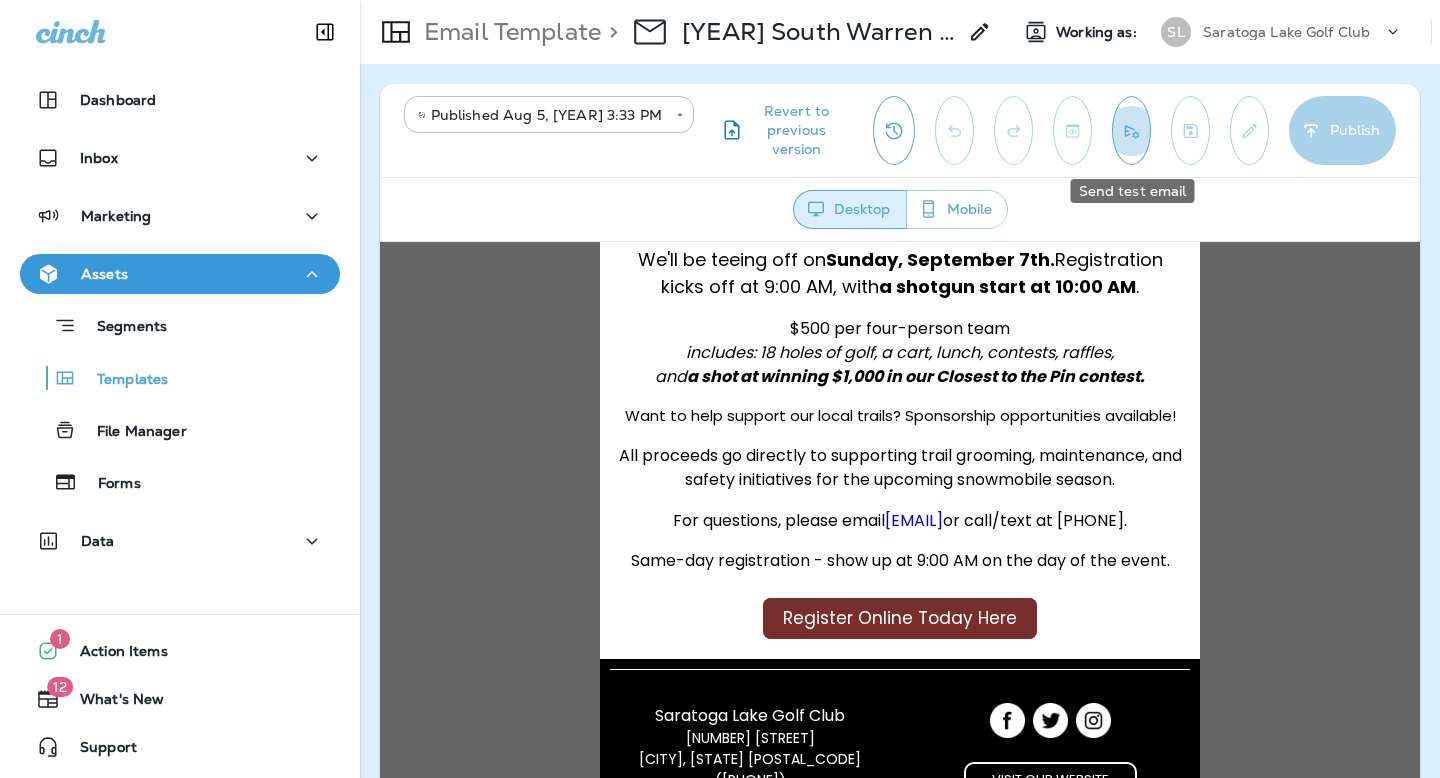 click 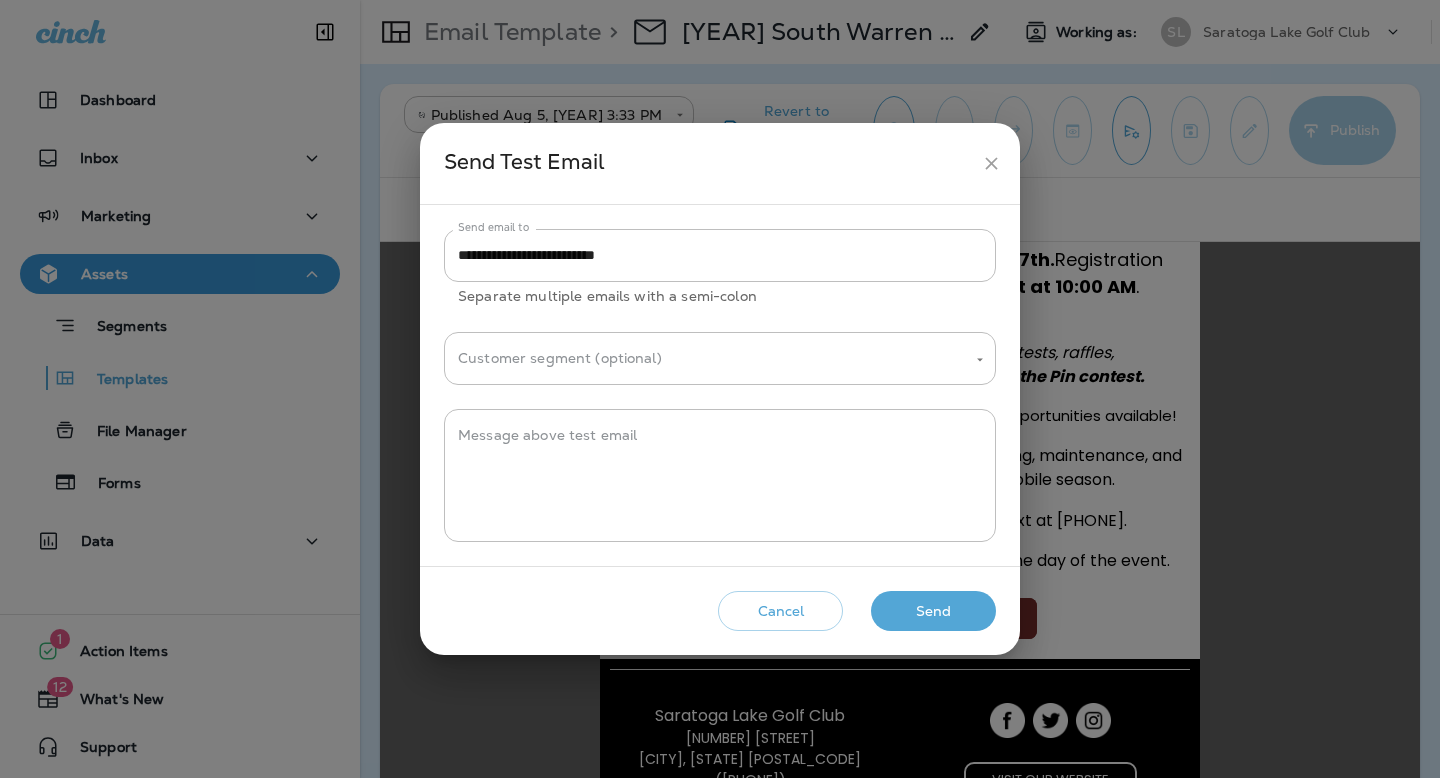 click on "Send" at bounding box center [933, 611] 